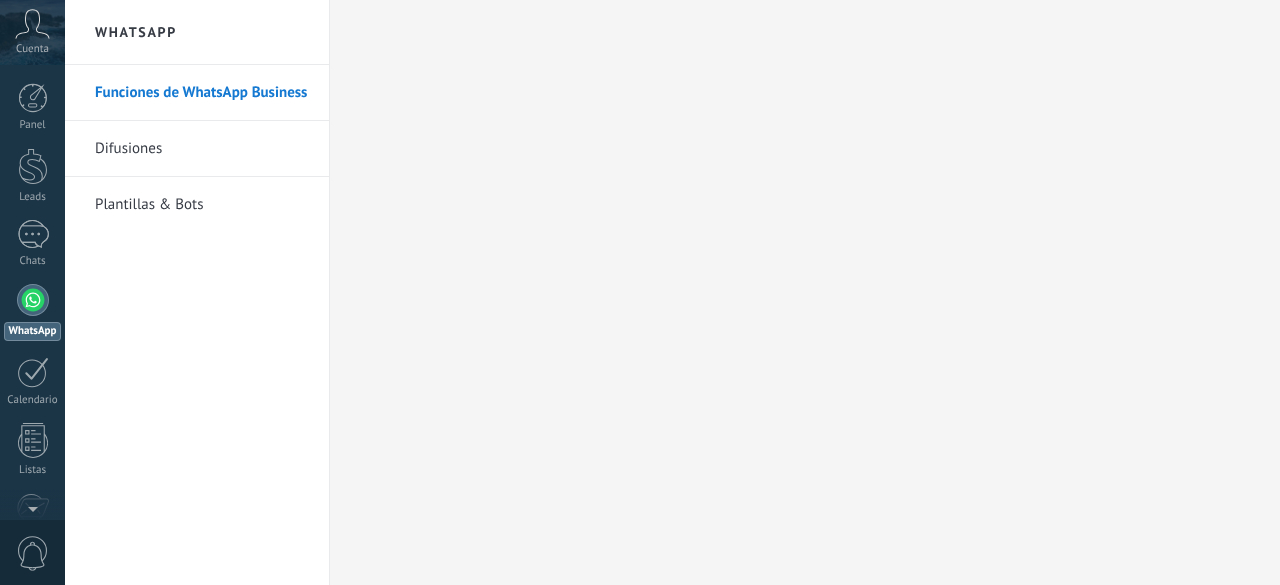 scroll, scrollTop: 0, scrollLeft: 0, axis: both 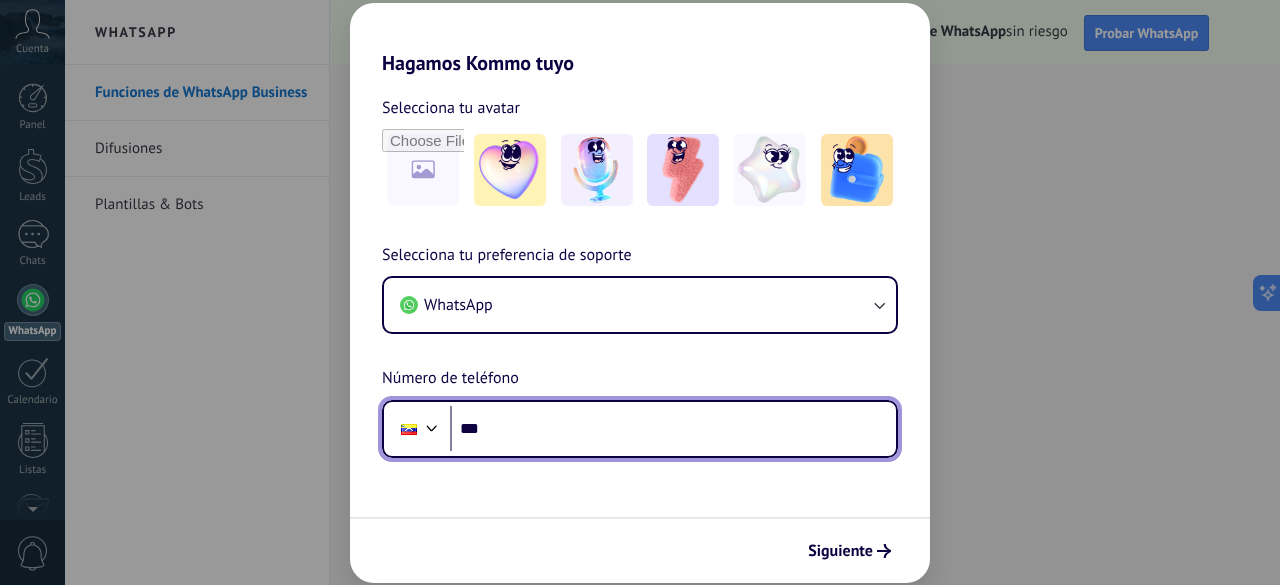 click on "***" at bounding box center [673, 429] 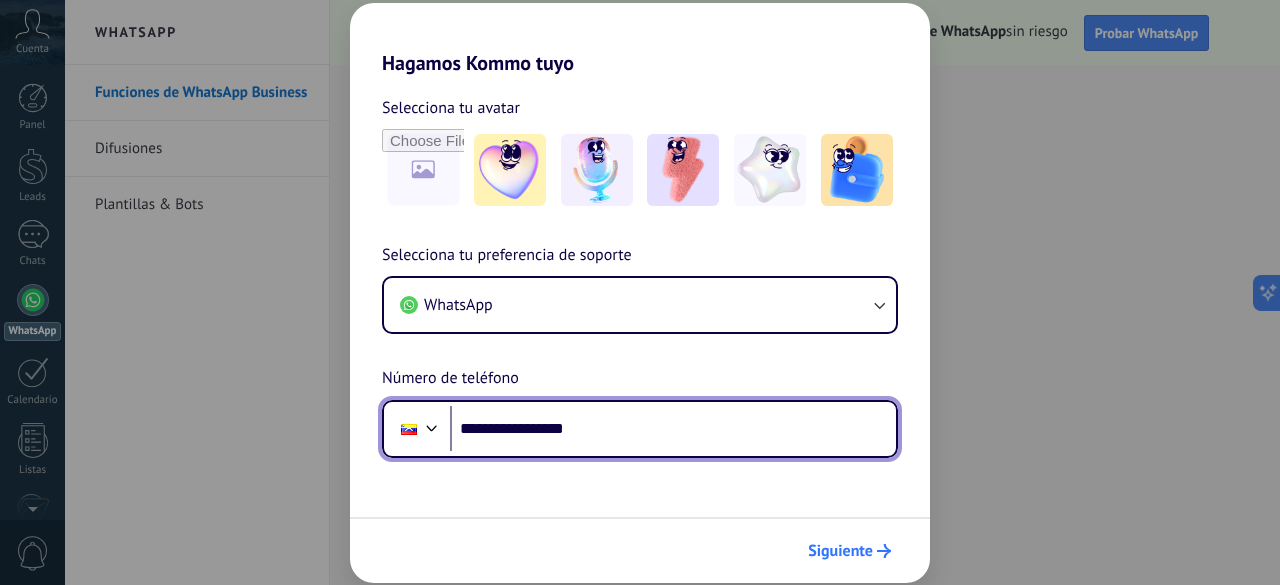 type on "**********" 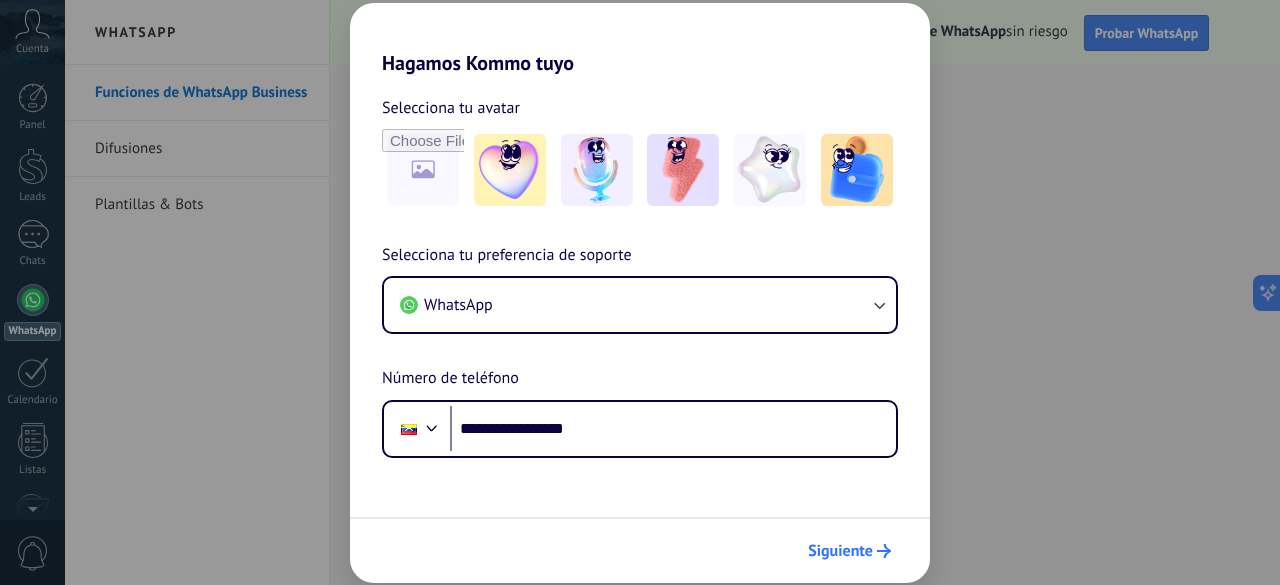 click on "Siguiente" at bounding box center [840, 551] 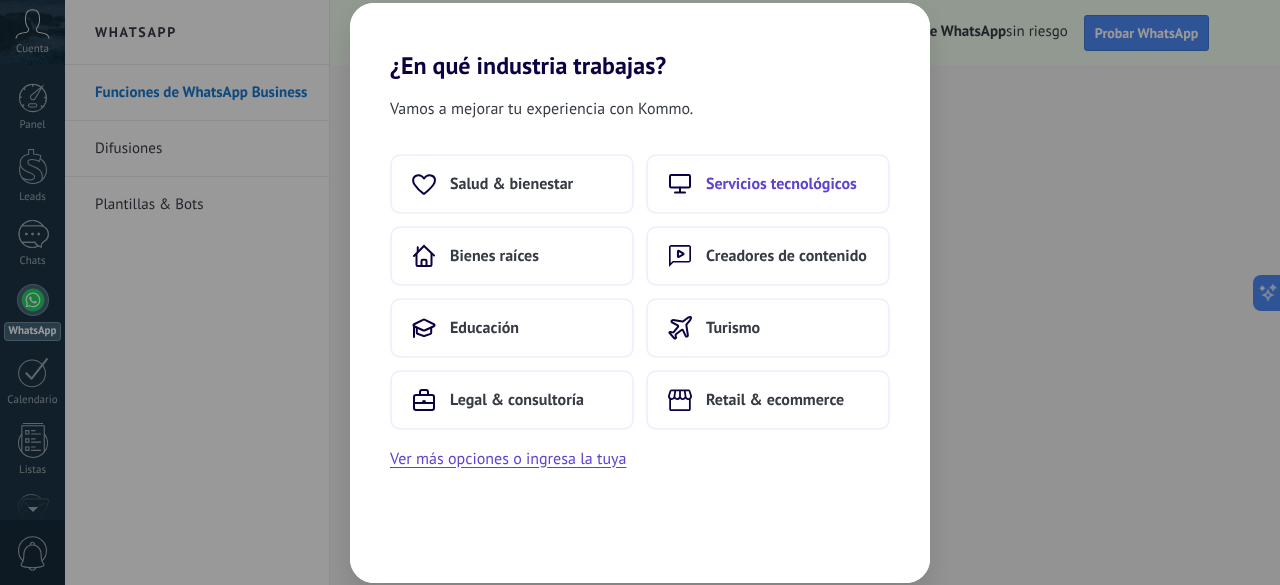 click on "Servicios tecnológicos" at bounding box center (781, 184) 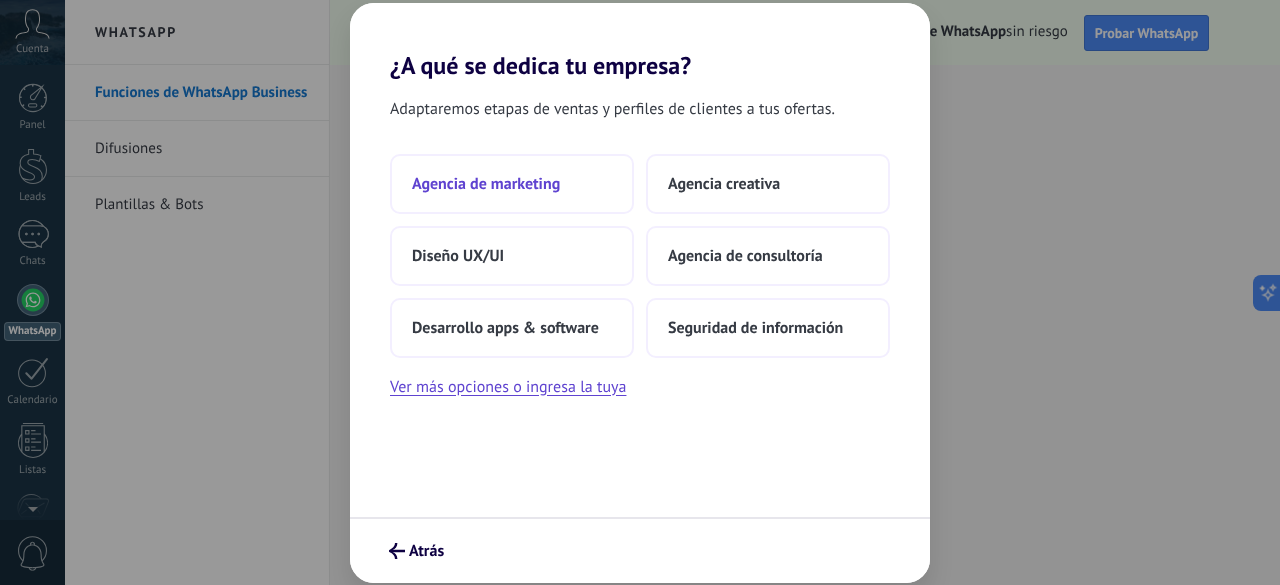 click on "Agencia de marketing" at bounding box center (486, 184) 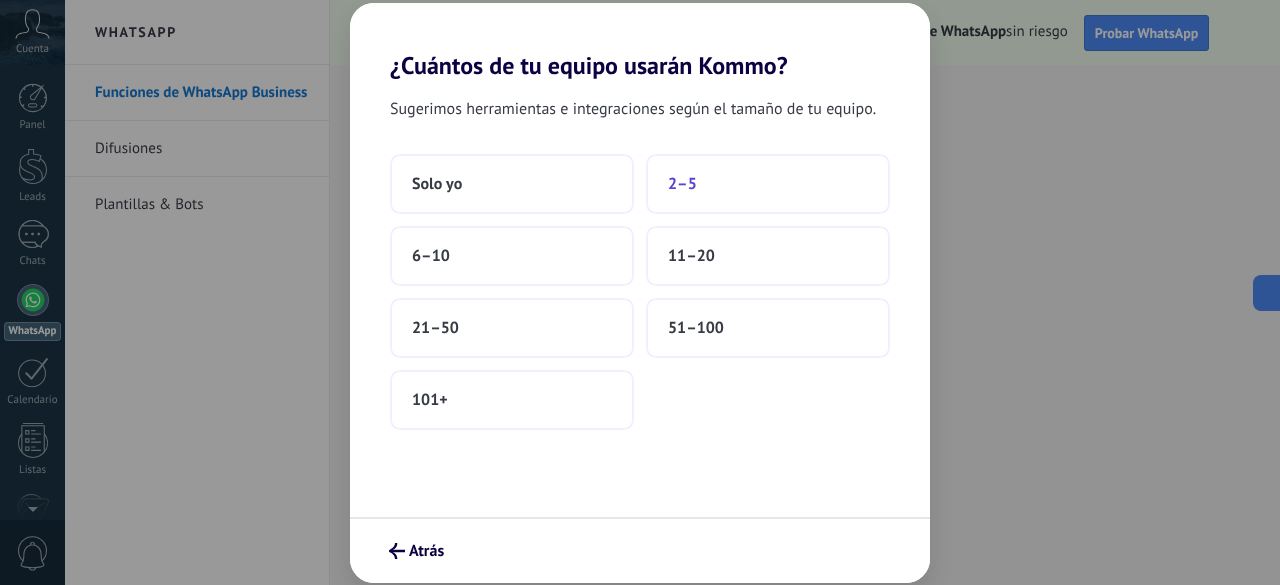 click on "2–5" at bounding box center (768, 184) 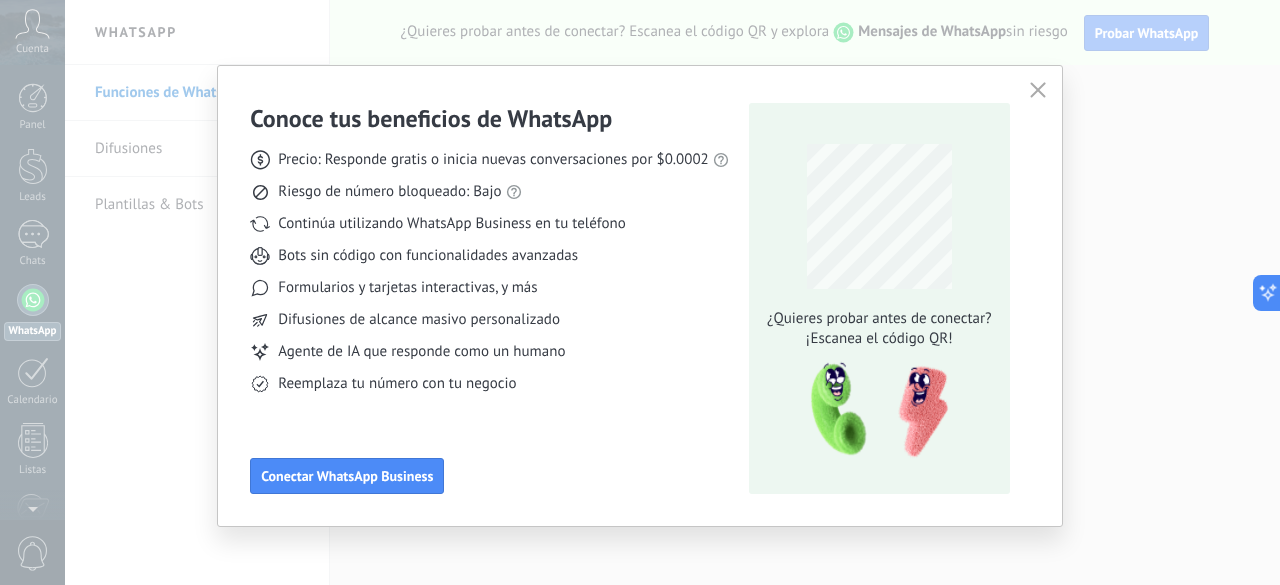 click at bounding box center (1038, 91) 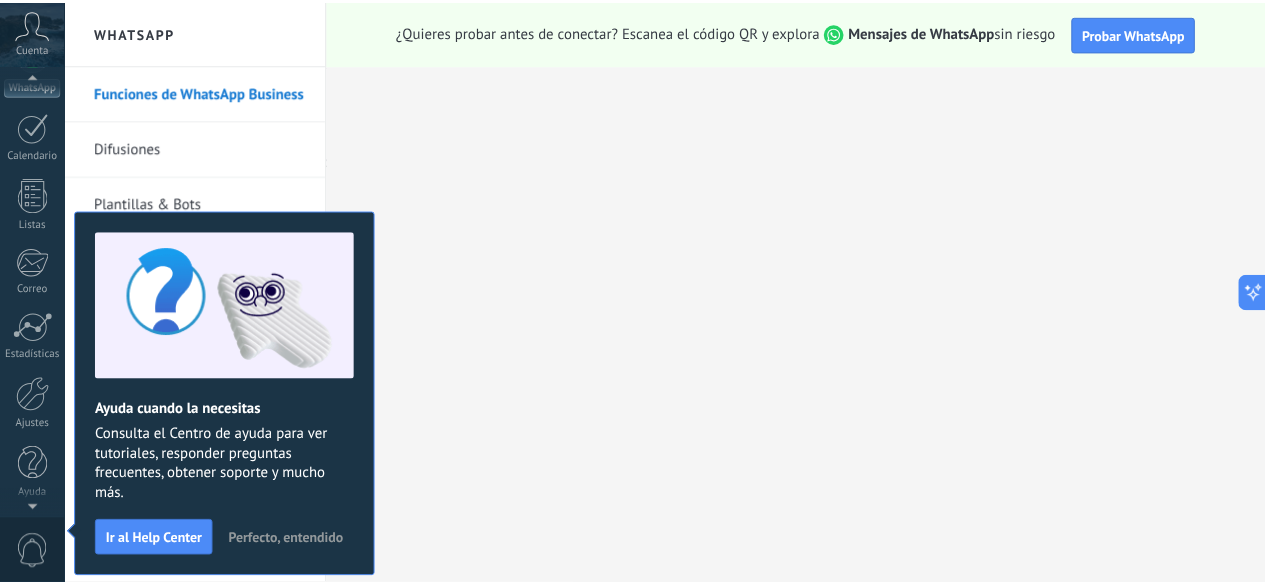 scroll, scrollTop: 0, scrollLeft: 0, axis: both 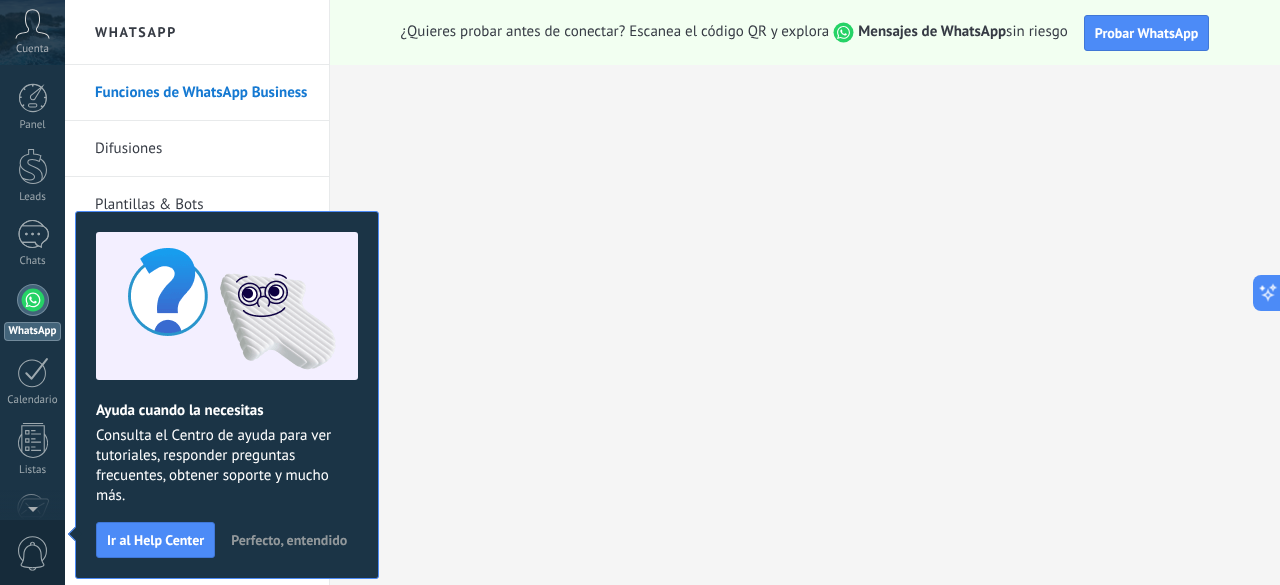 click on "Perfecto, entendido" at bounding box center [289, 540] 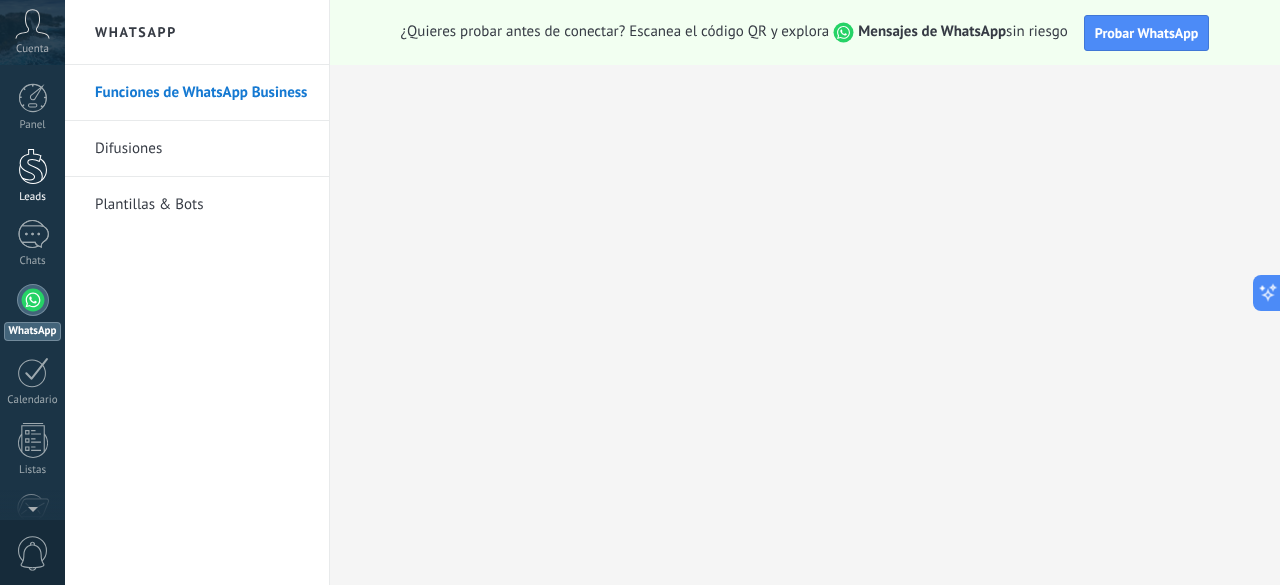 click at bounding box center [33, 166] 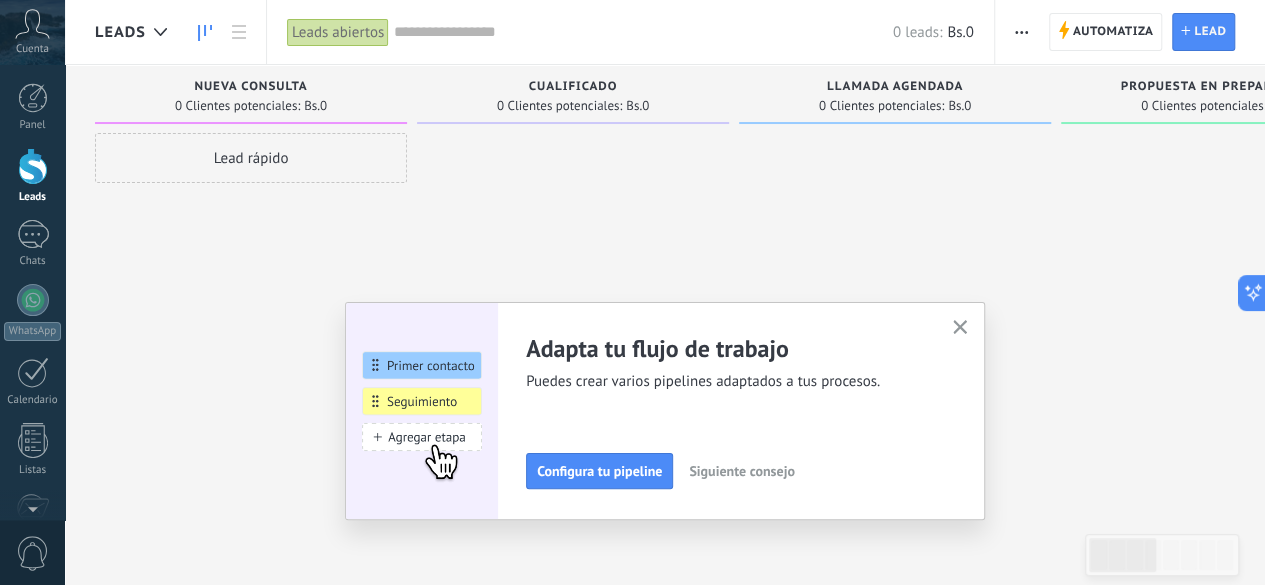 click 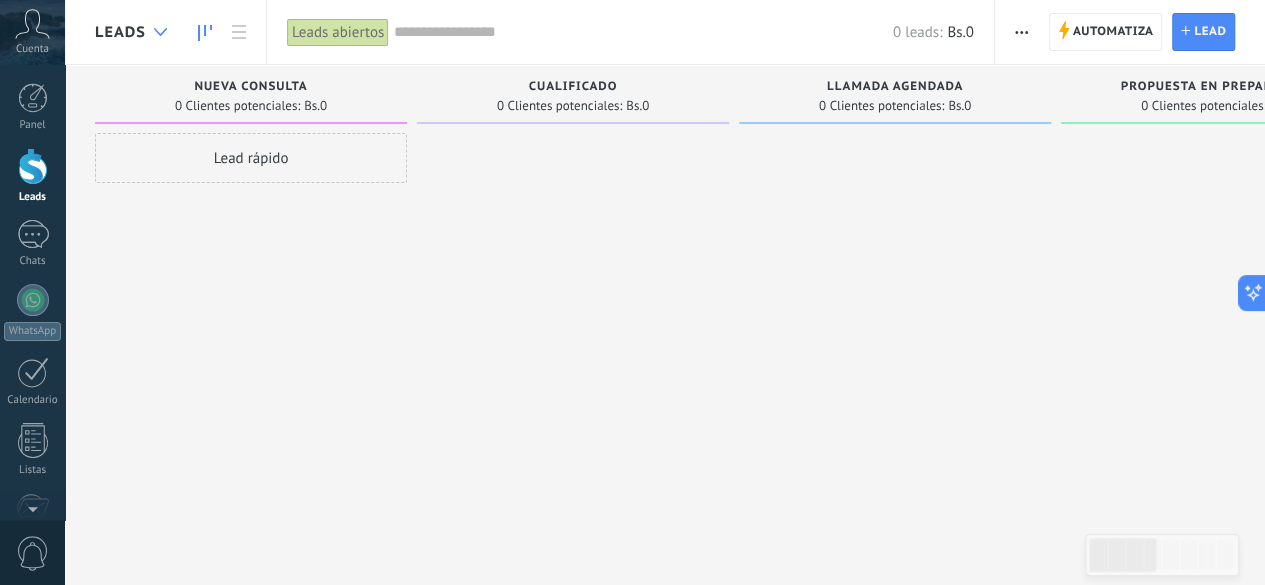 click at bounding box center [160, 32] 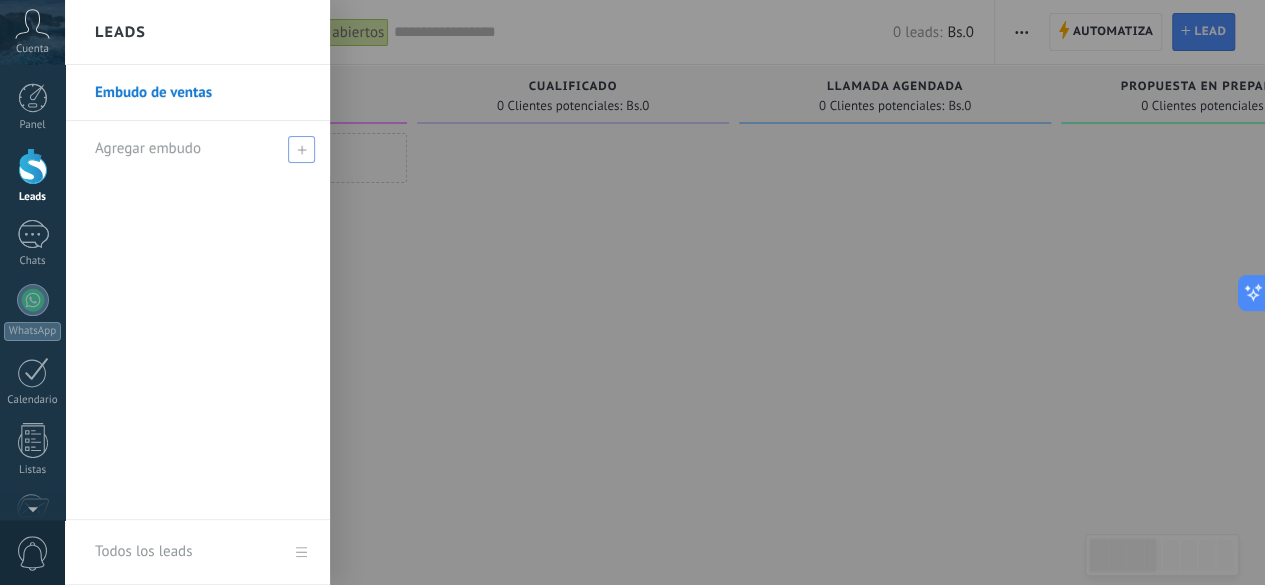 click 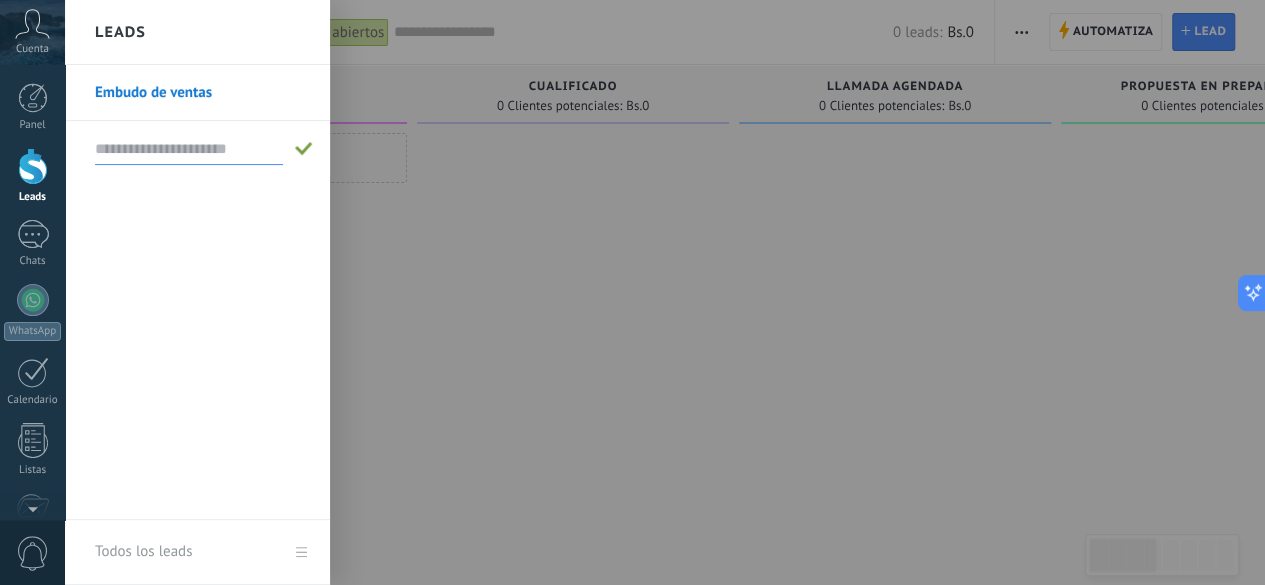 click at bounding box center [189, 149] 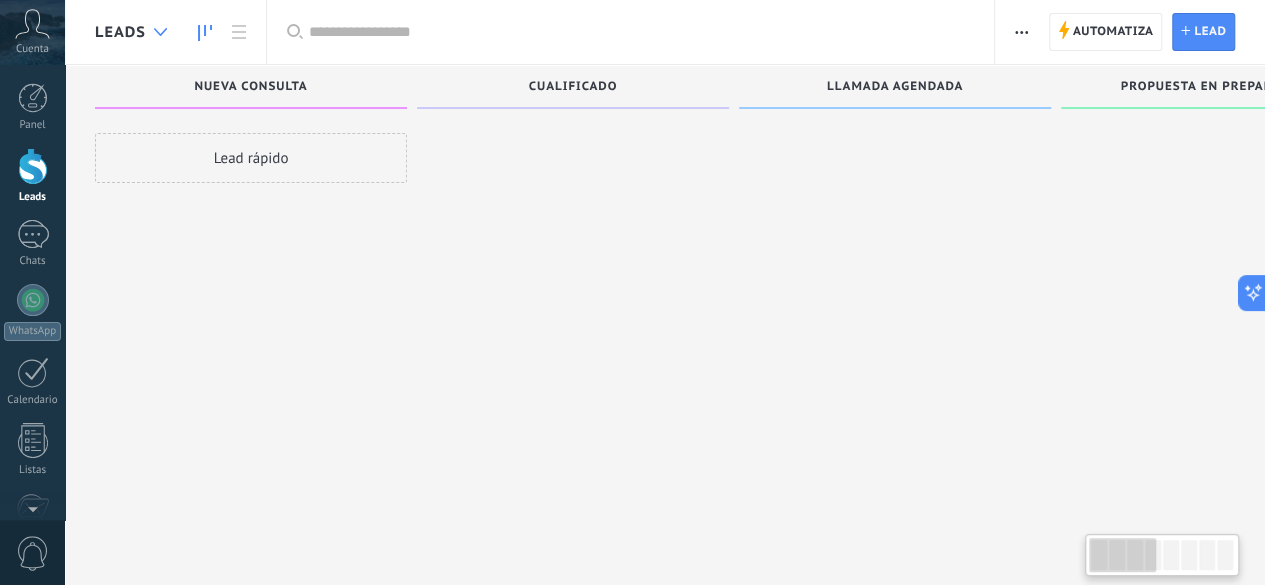 click 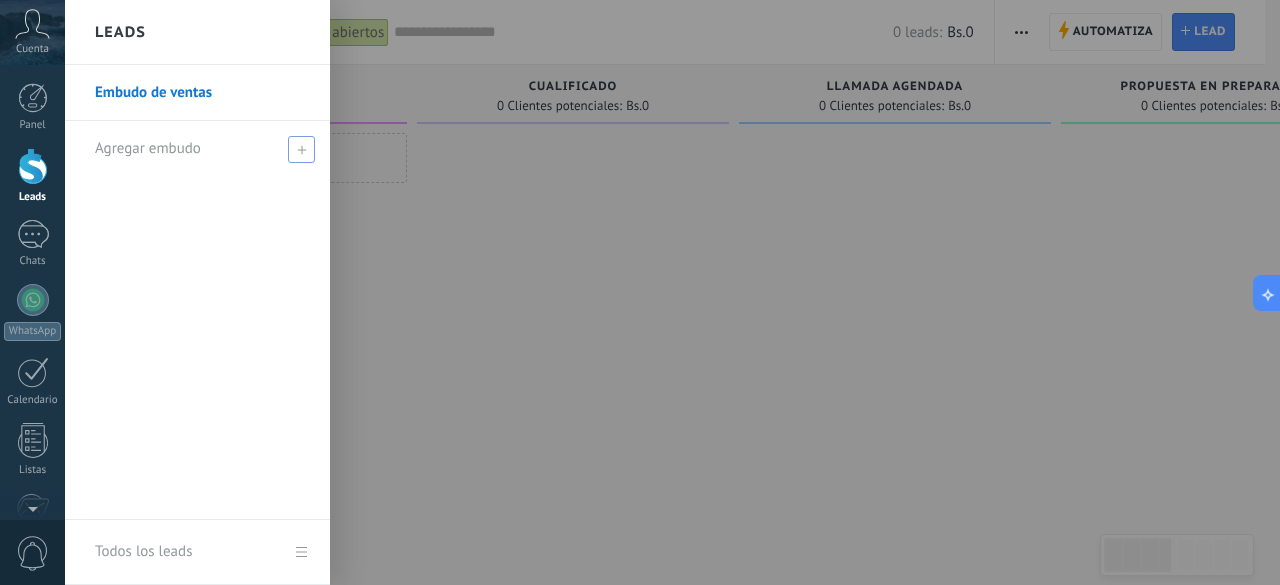 click on "Agregar embudo" at bounding box center (148, 148) 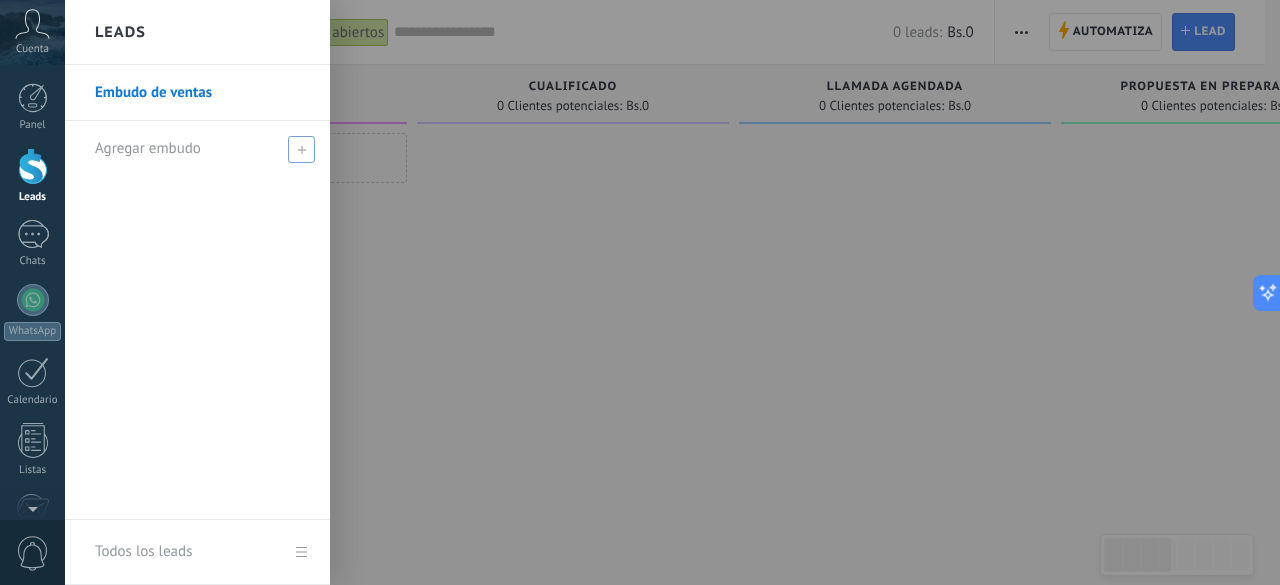 click 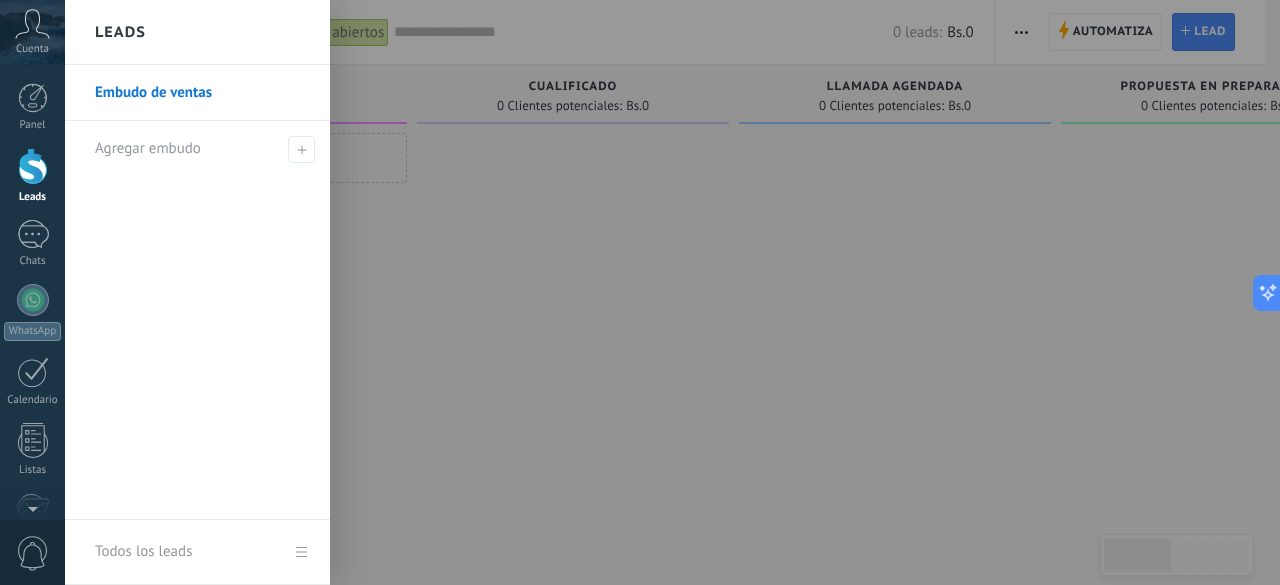 click at bounding box center (705, 292) 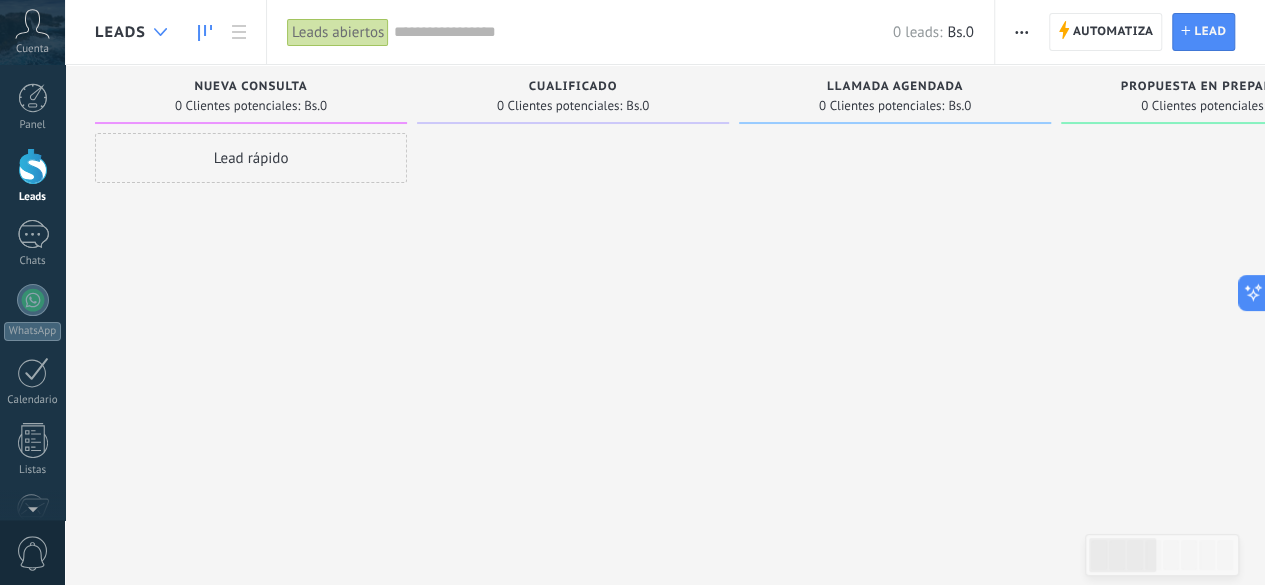 click at bounding box center (160, 32) 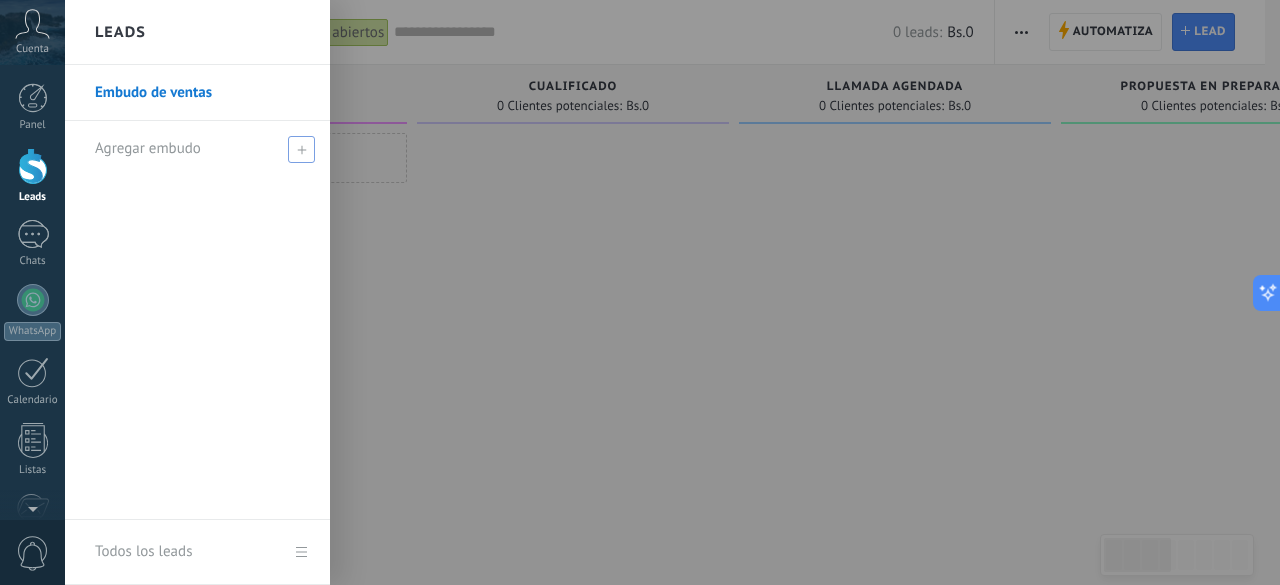 click at bounding box center [301, 149] 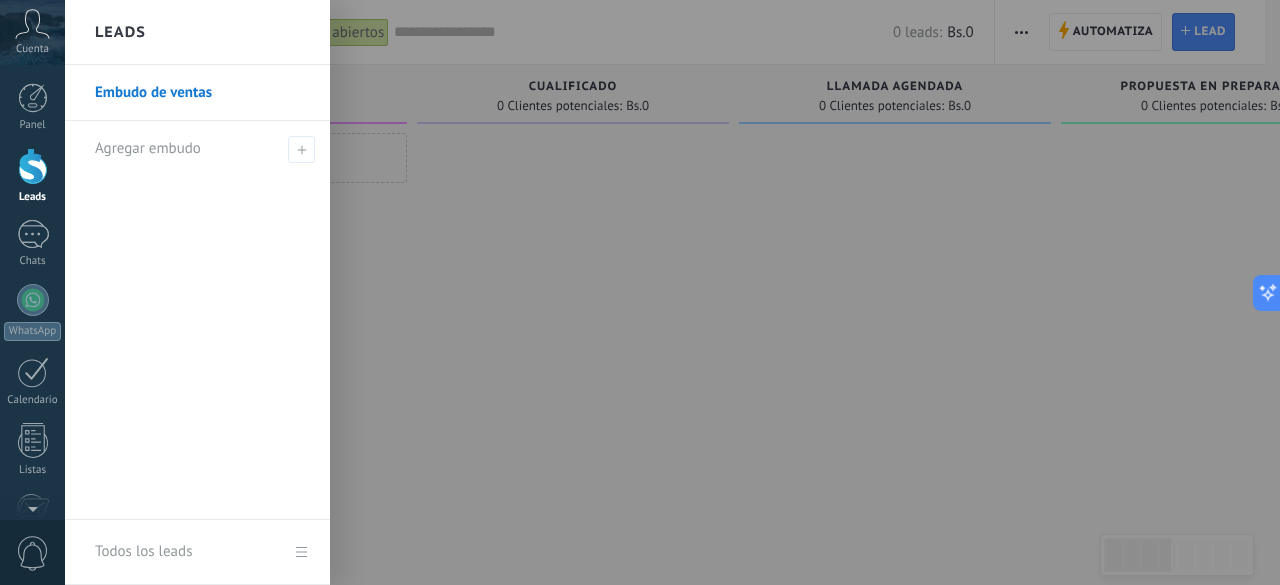 click at bounding box center (705, 292) 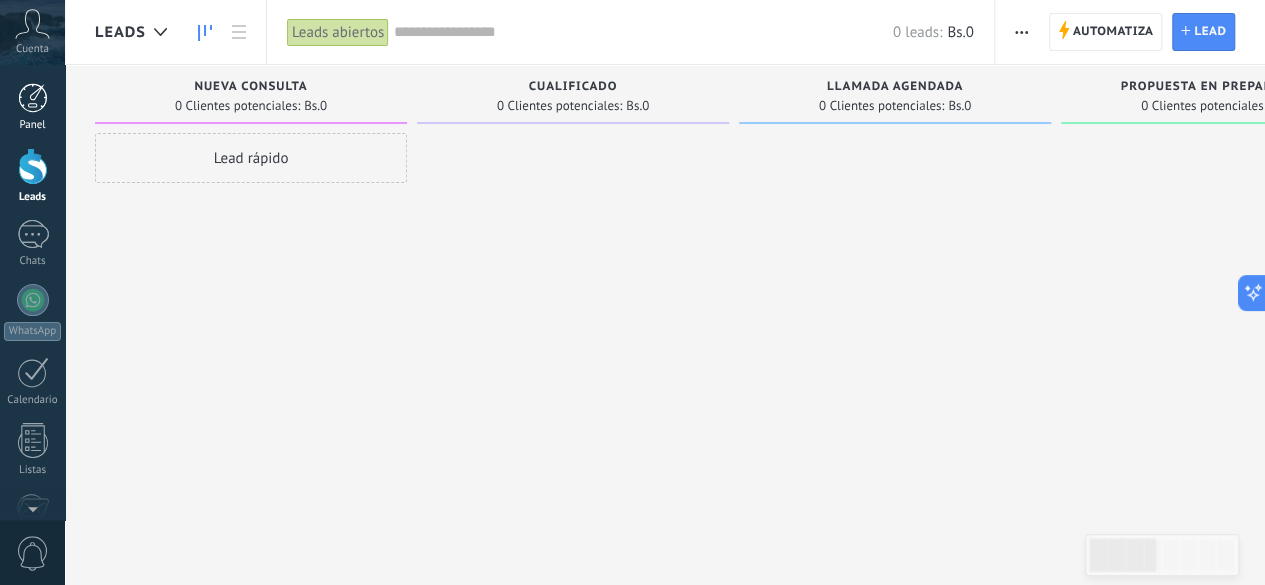 click at bounding box center [33, 98] 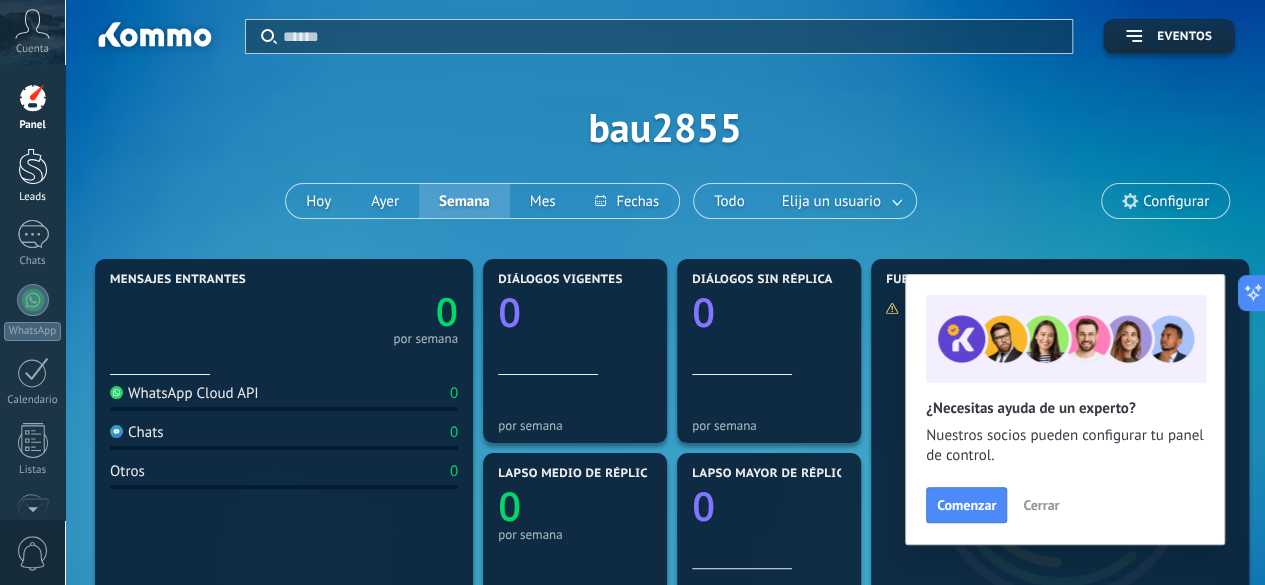 click at bounding box center (33, 166) 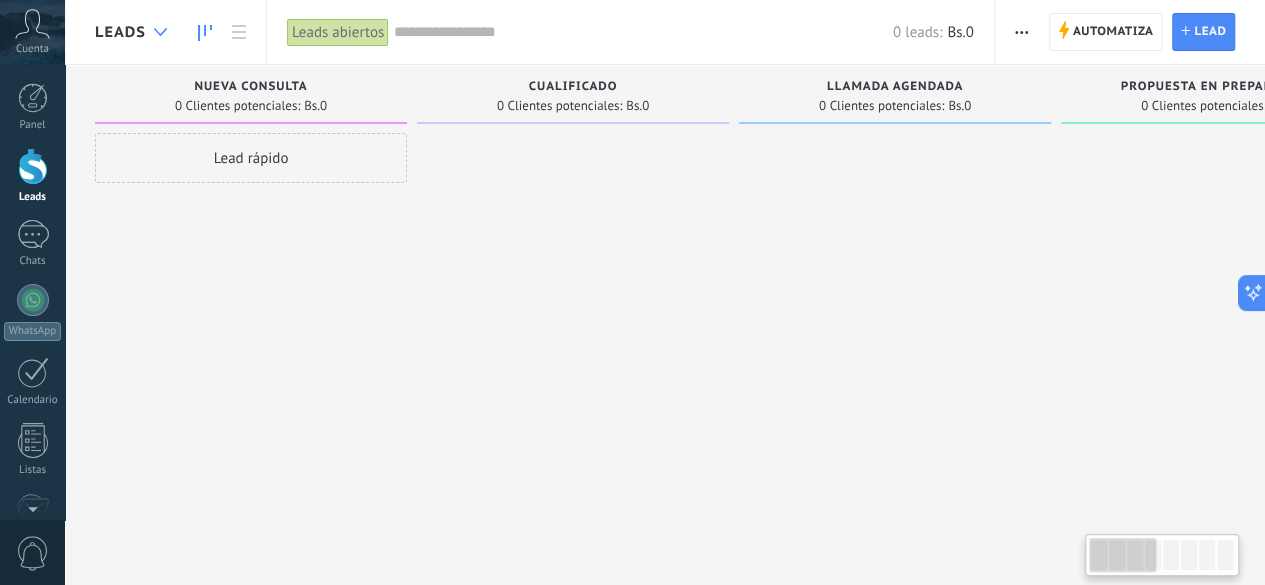 click at bounding box center [160, 32] 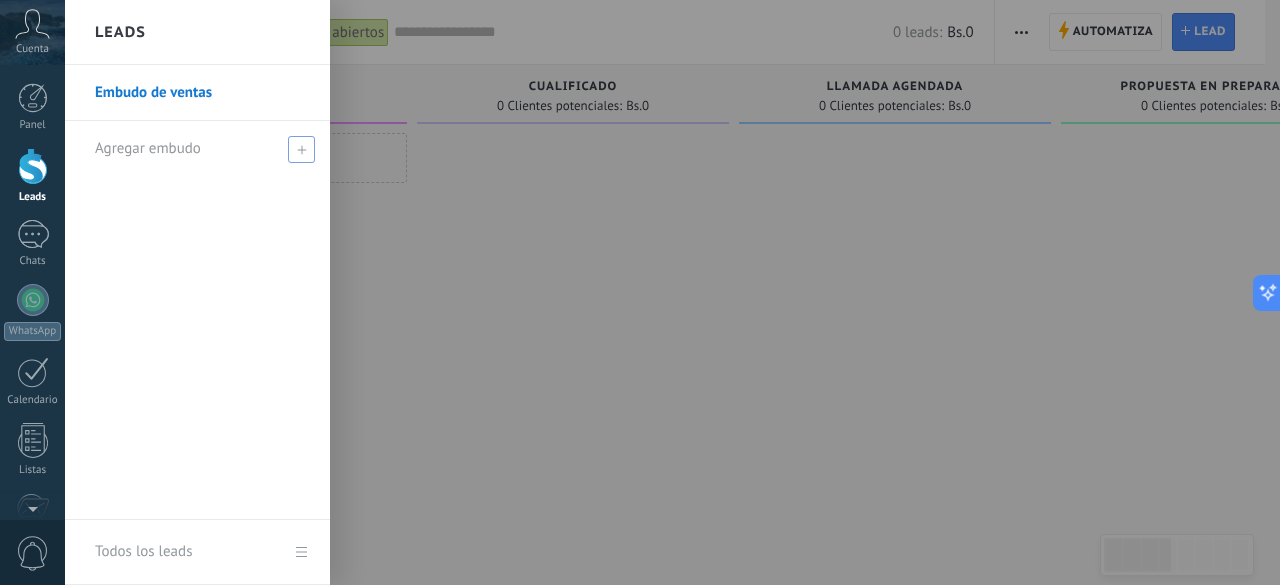 click at bounding box center [301, 149] 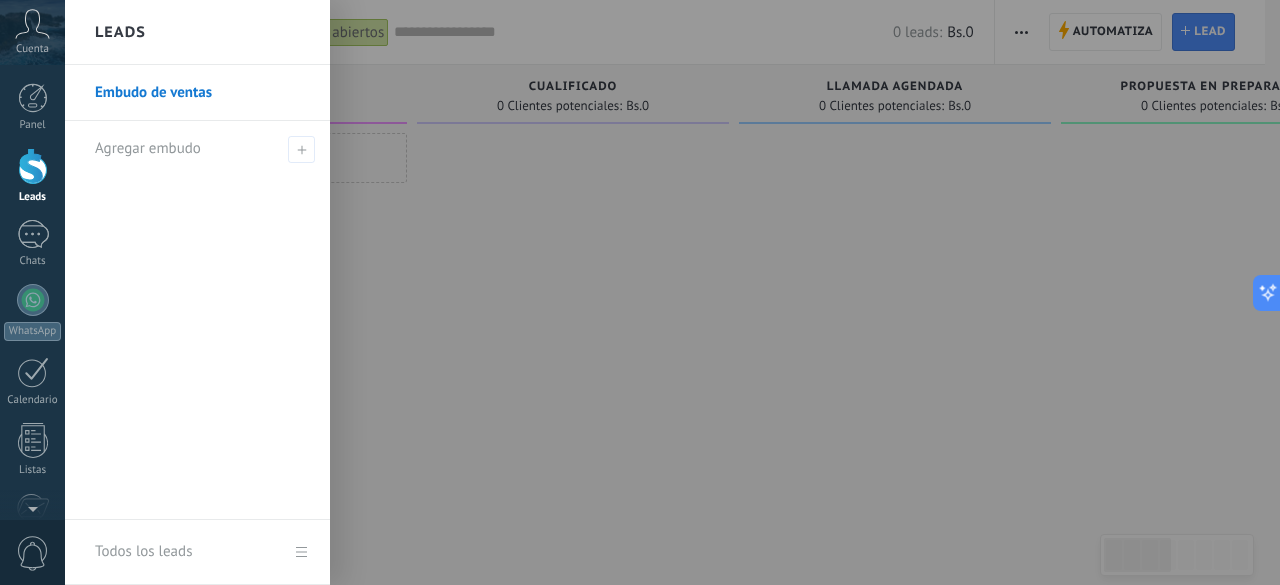 click at bounding box center [705, 292] 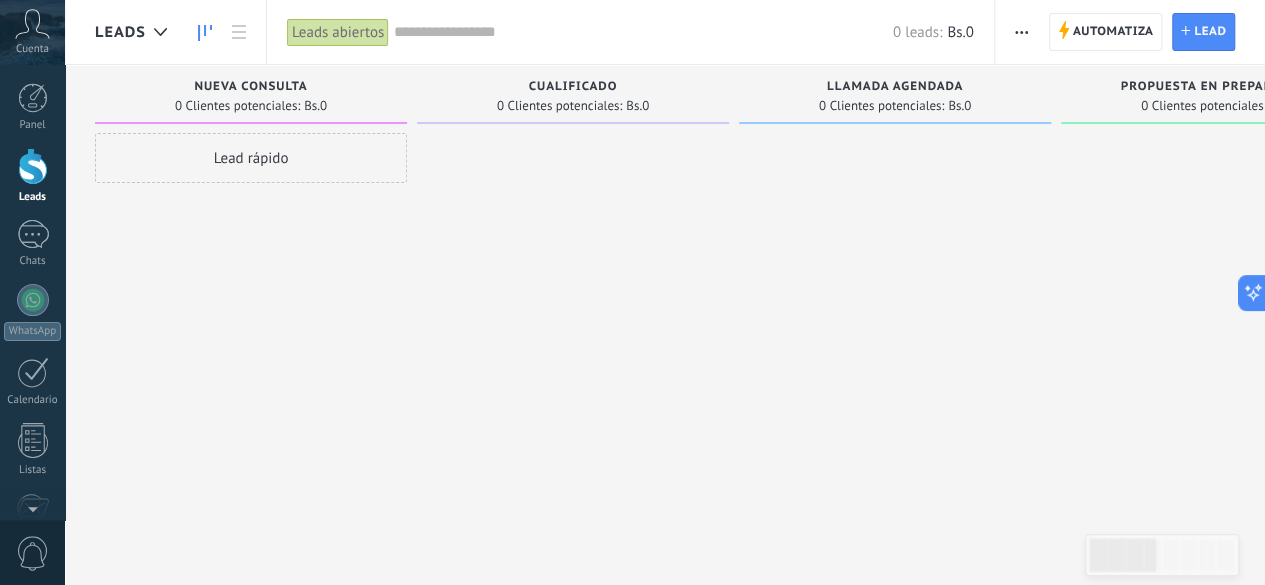 click at bounding box center [1021, 32] 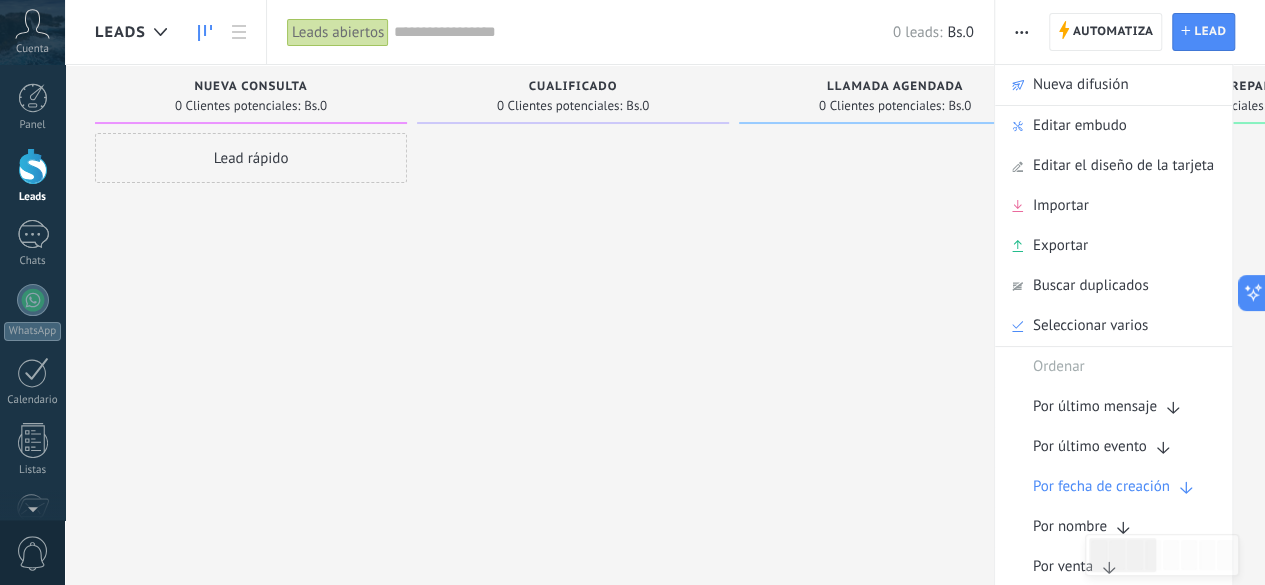 click at bounding box center (573, 295) 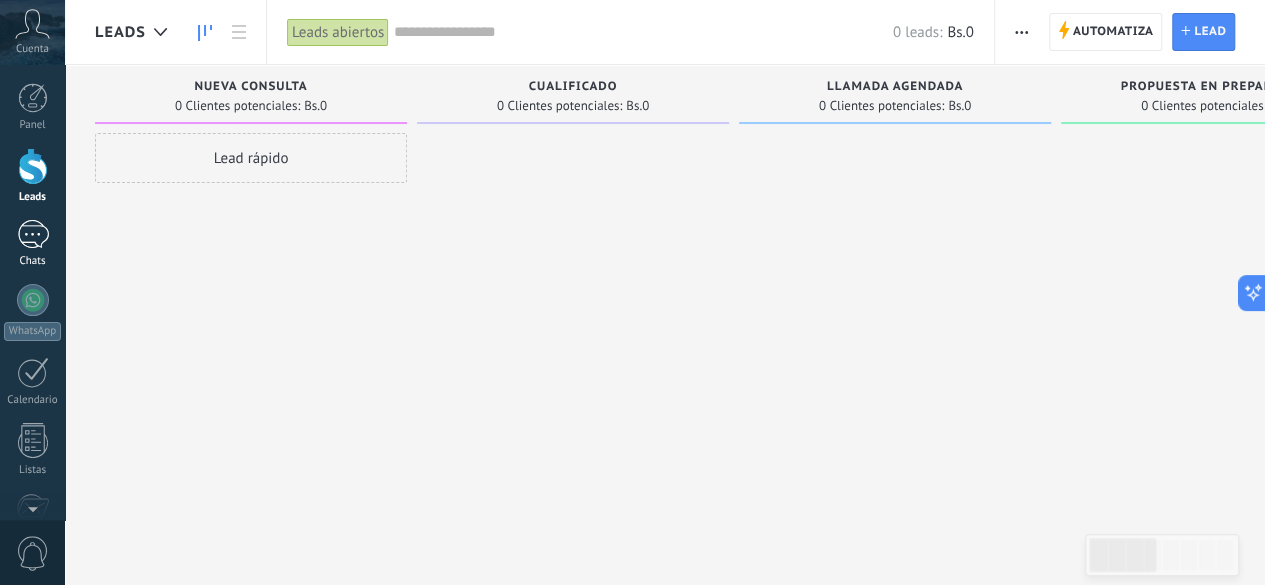 click at bounding box center (33, 234) 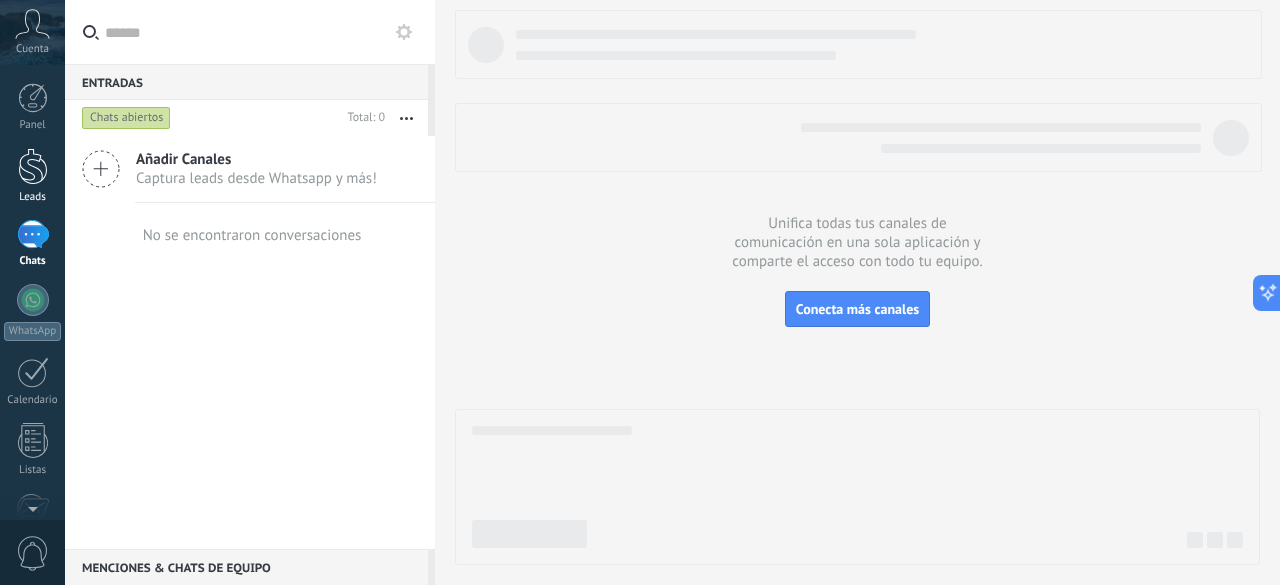 click on "Leads" at bounding box center [33, 197] 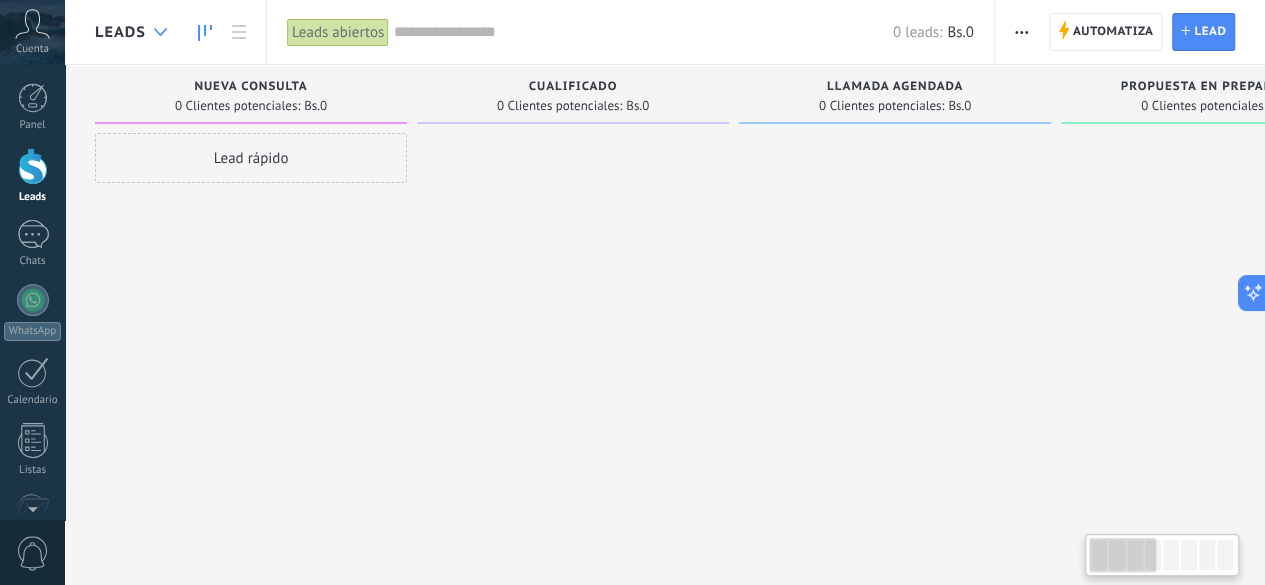 click 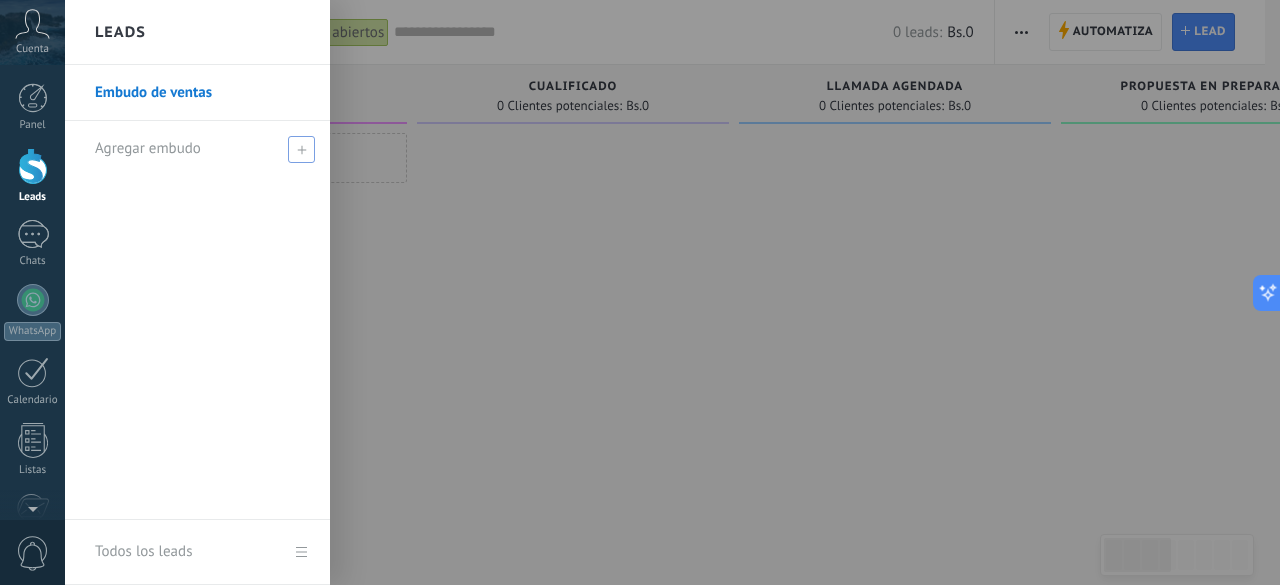 click 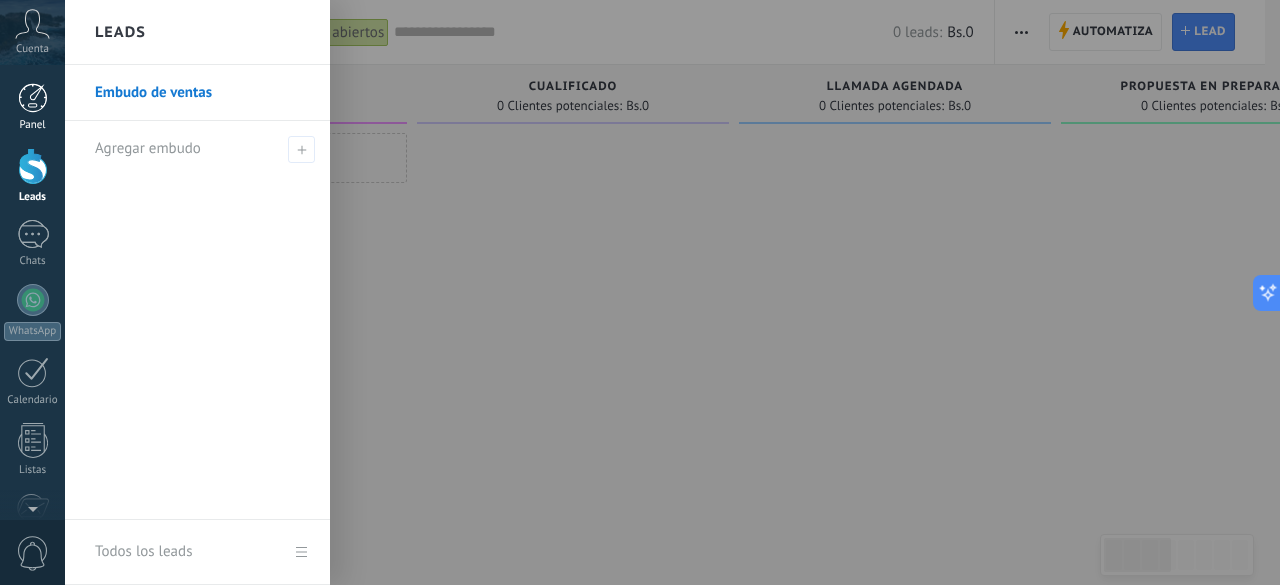 click at bounding box center (33, 98) 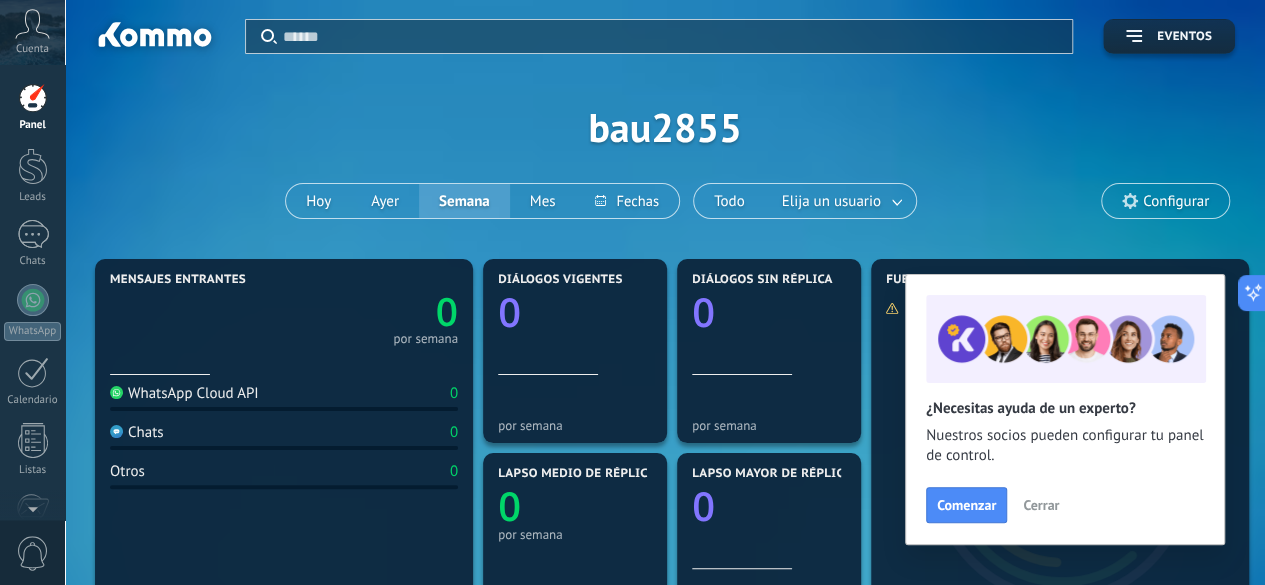 click 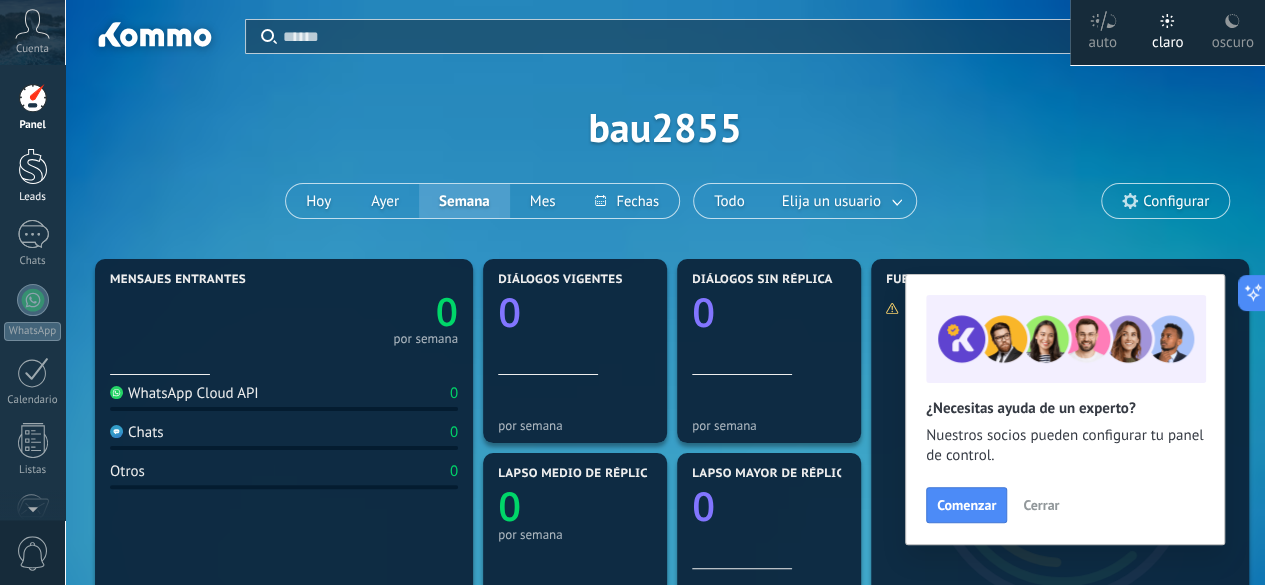 click at bounding box center [33, 166] 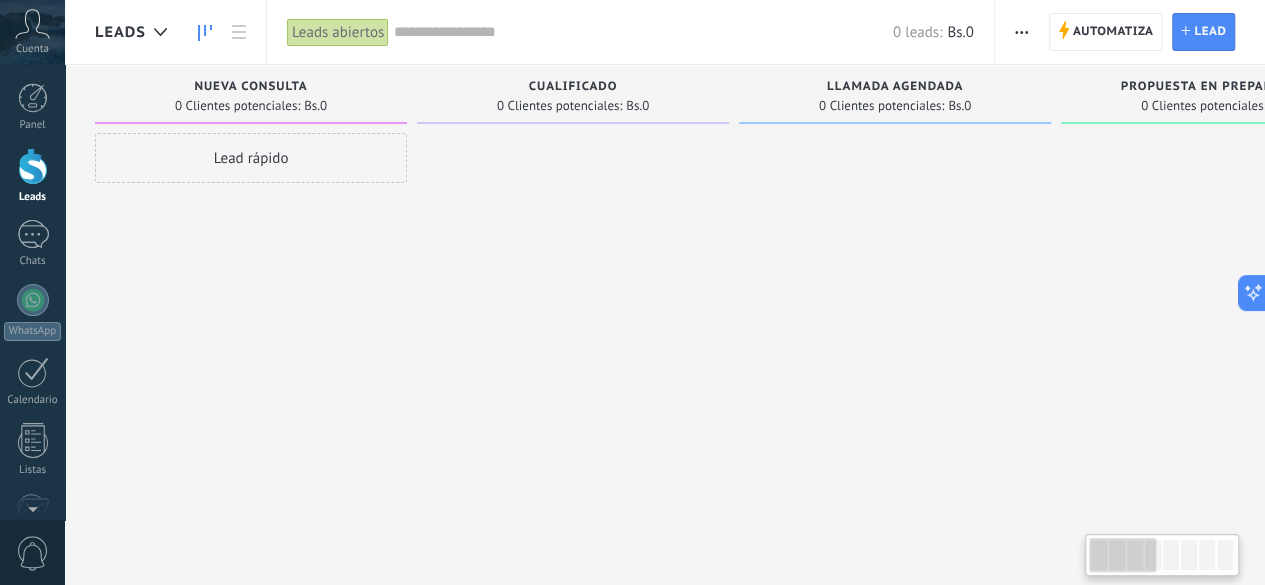 click at bounding box center [573, 295] 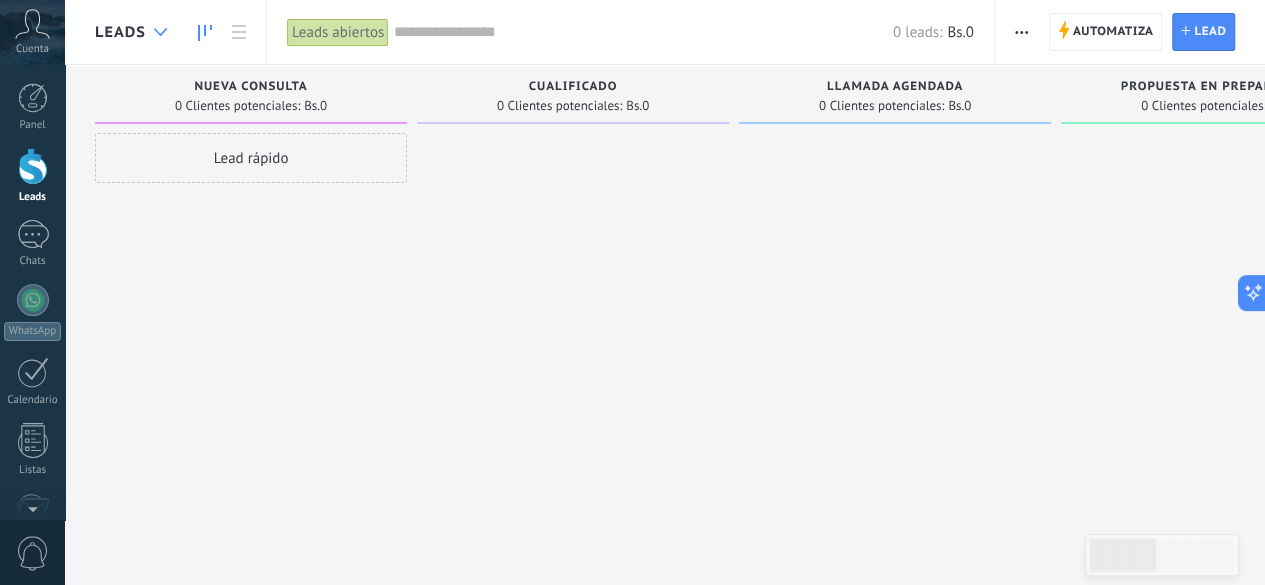 click at bounding box center [160, 32] 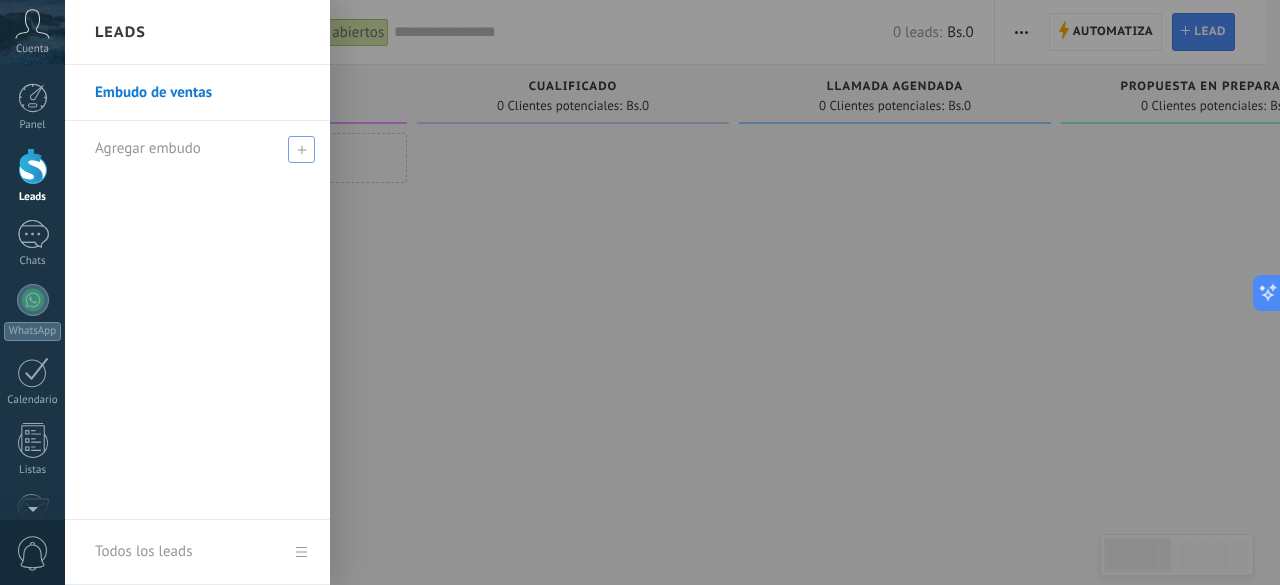 click at bounding box center (301, 149) 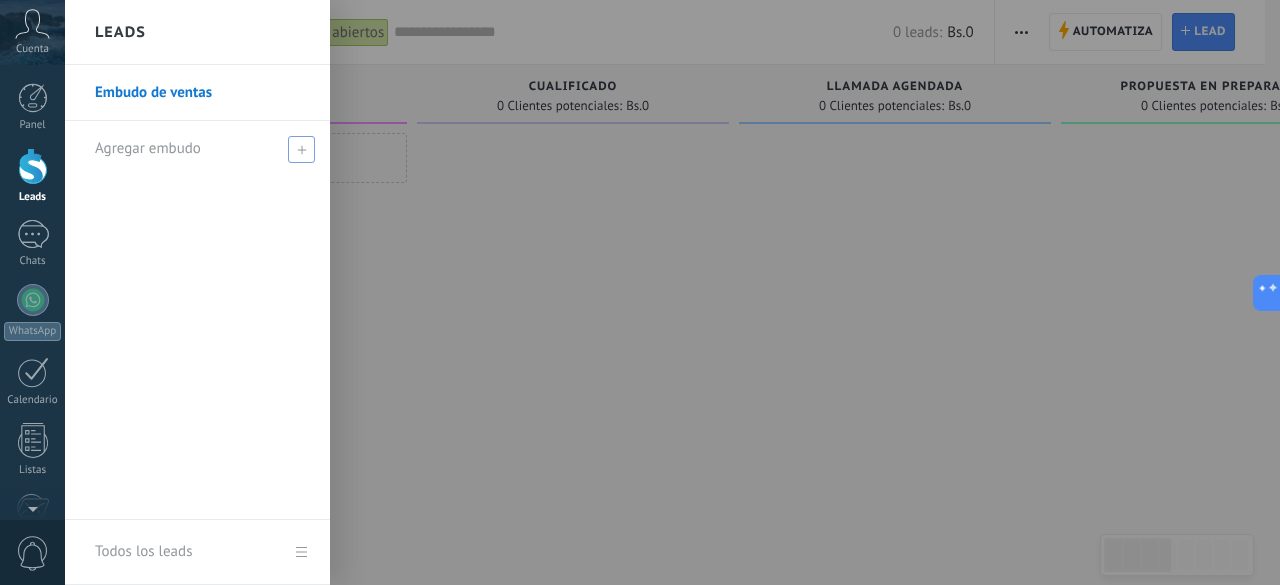 click at bounding box center [301, 149] 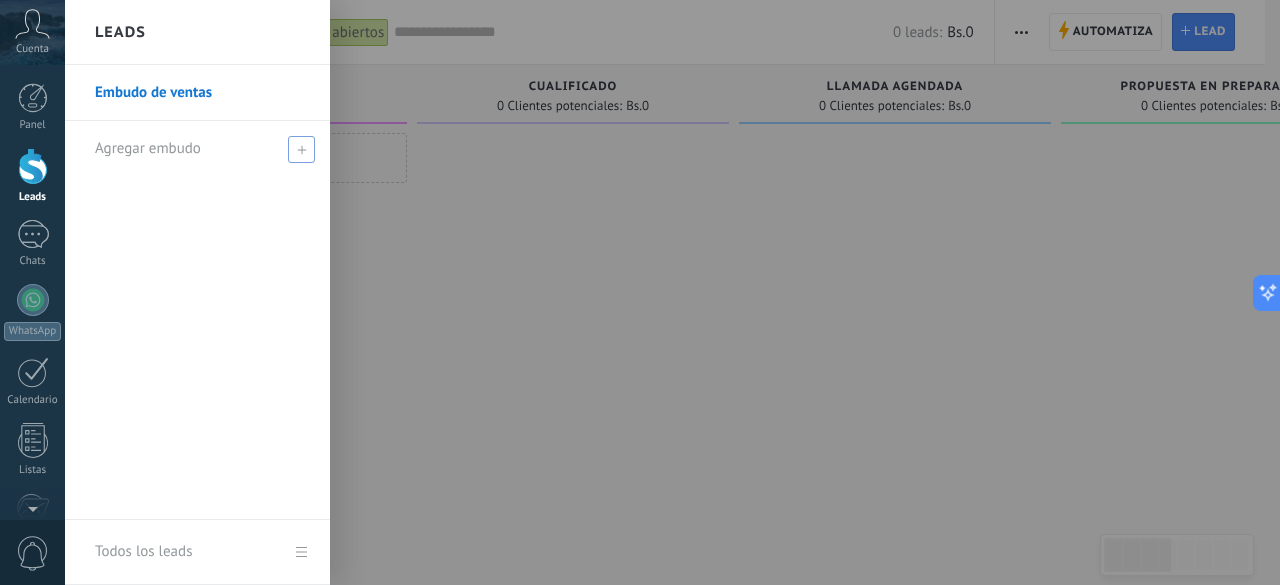 click at bounding box center [301, 149] 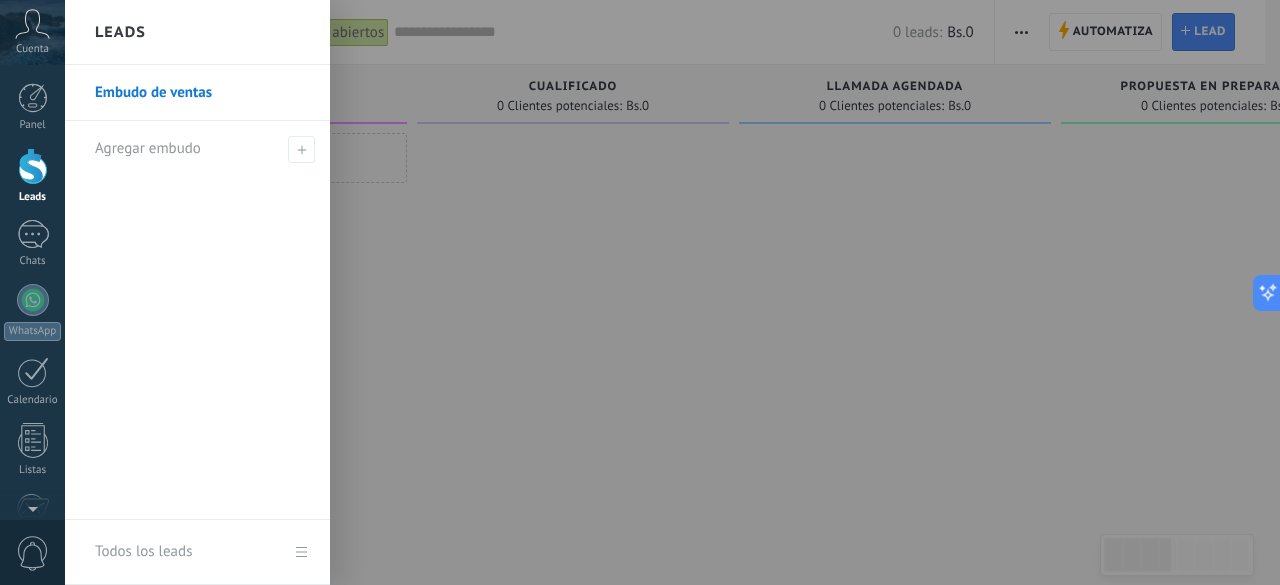 click at bounding box center (705, 292) 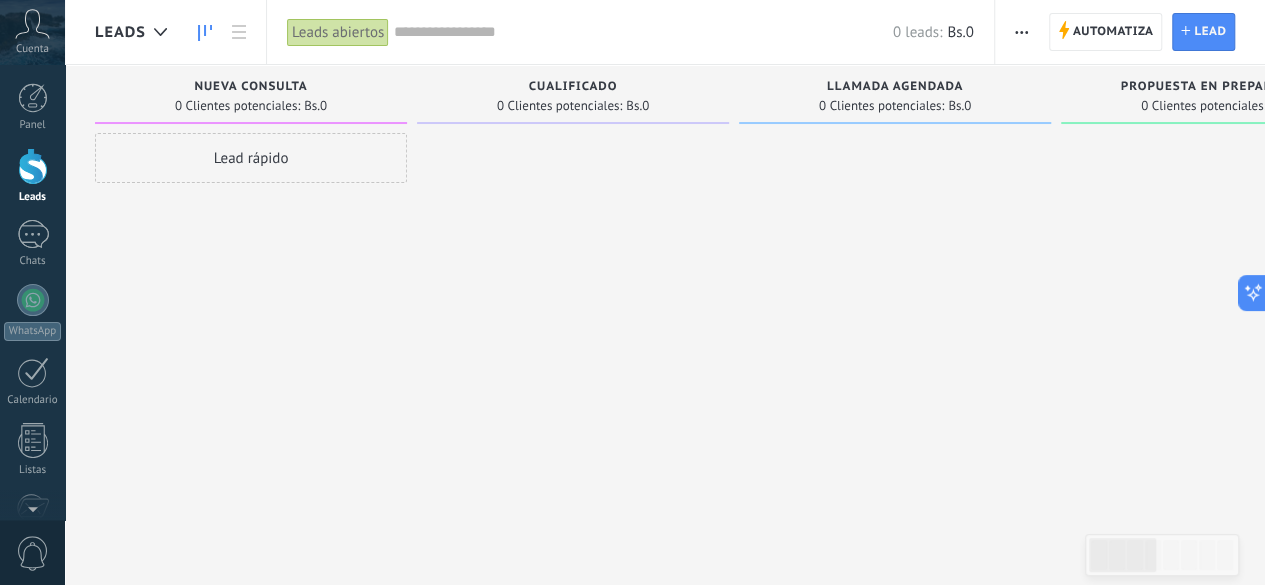 click 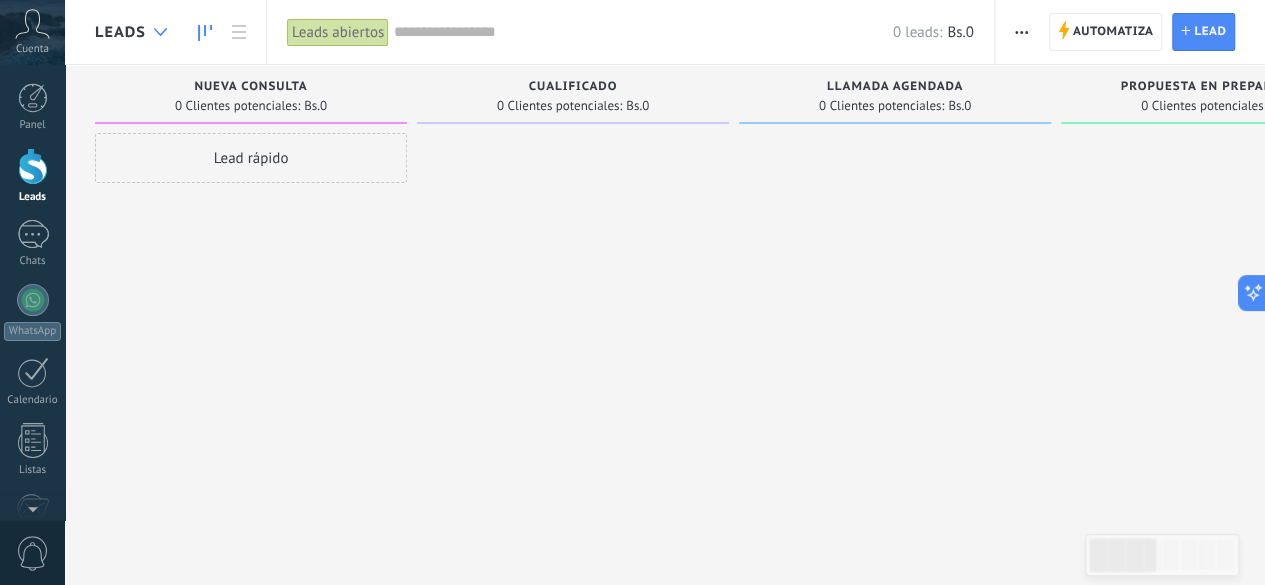 click at bounding box center (160, 32) 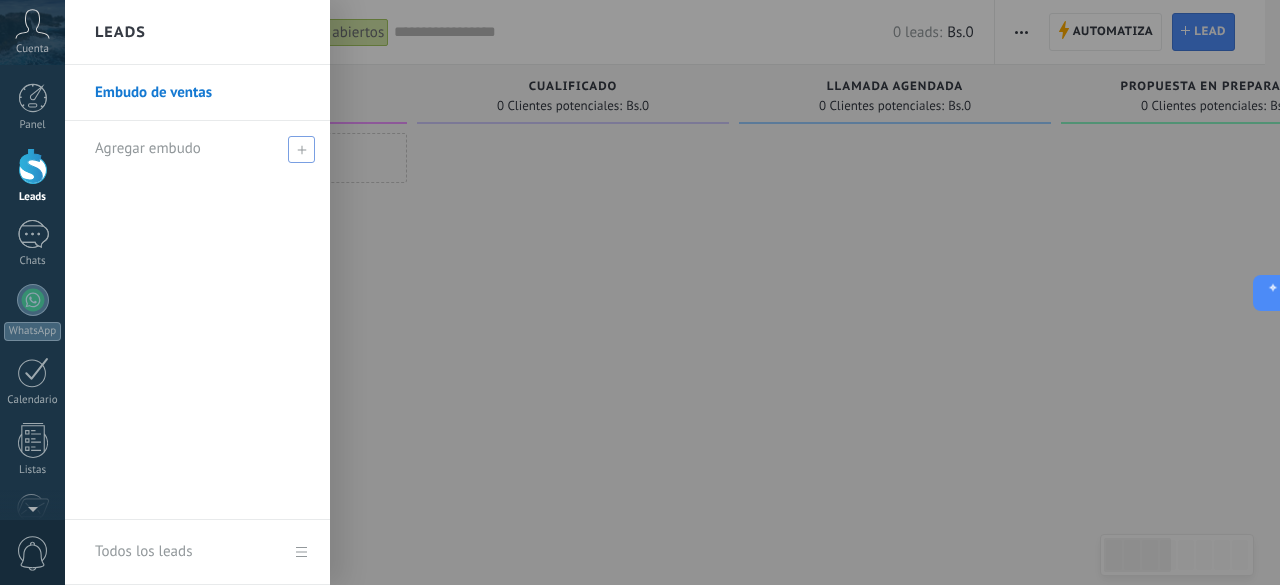 click 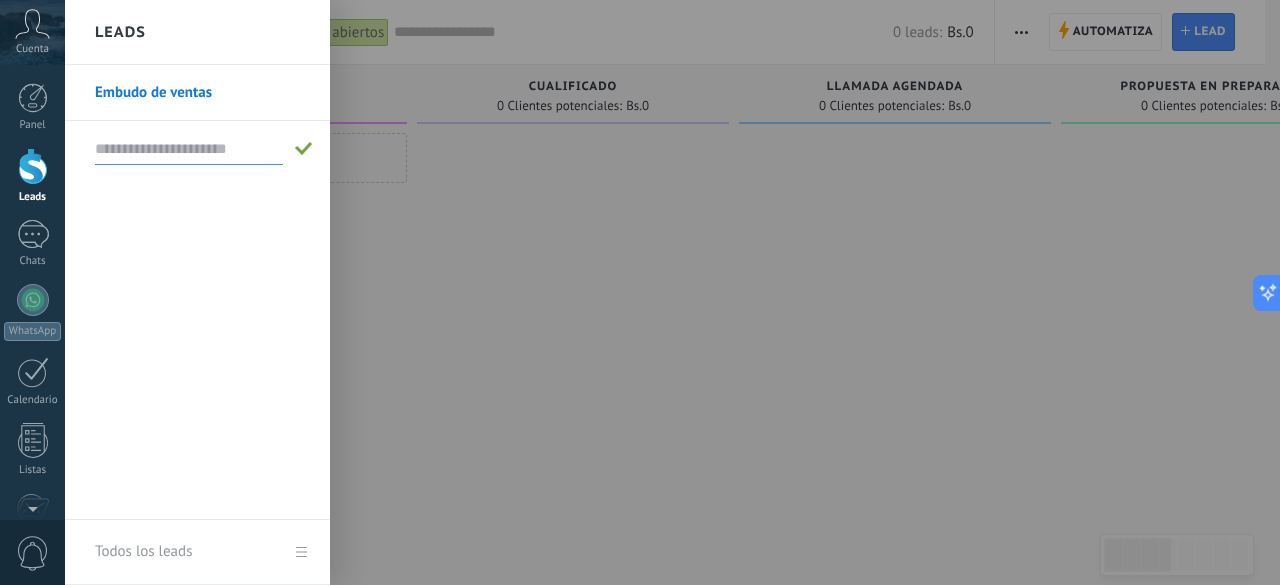 click at bounding box center (189, 149) 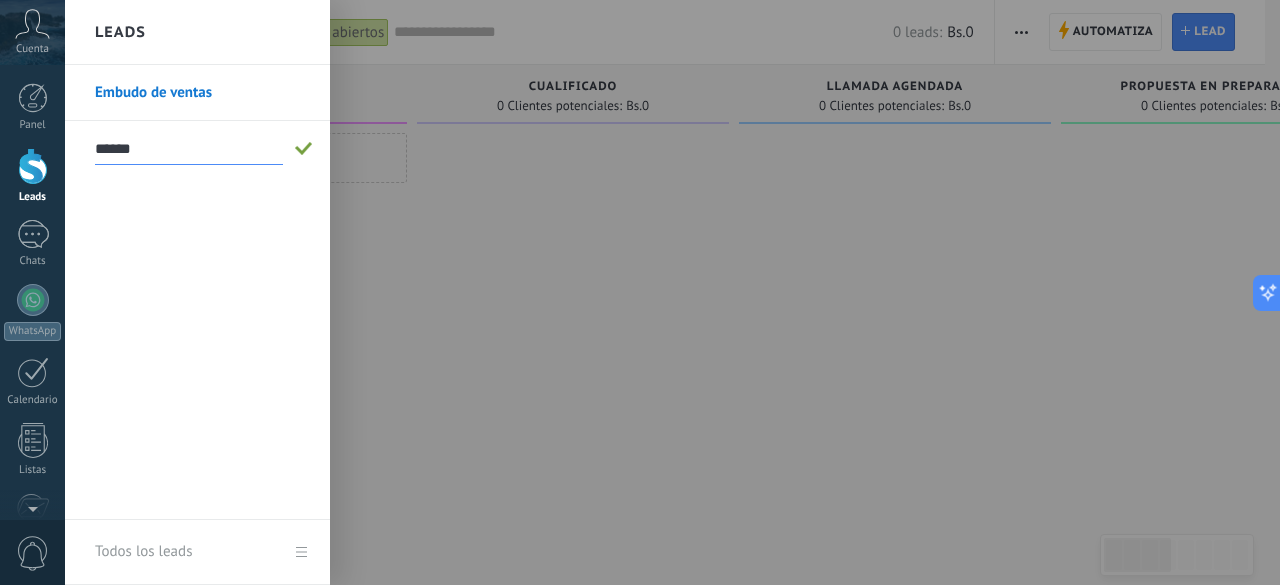 type on "******" 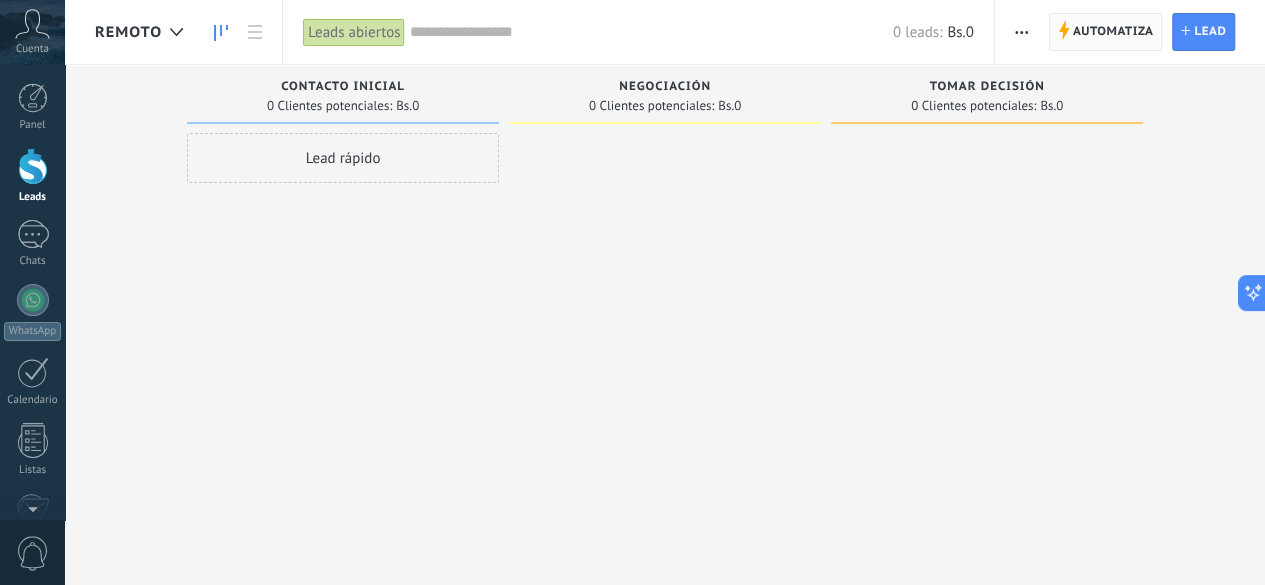 click on "Automatiza" at bounding box center (1113, 32) 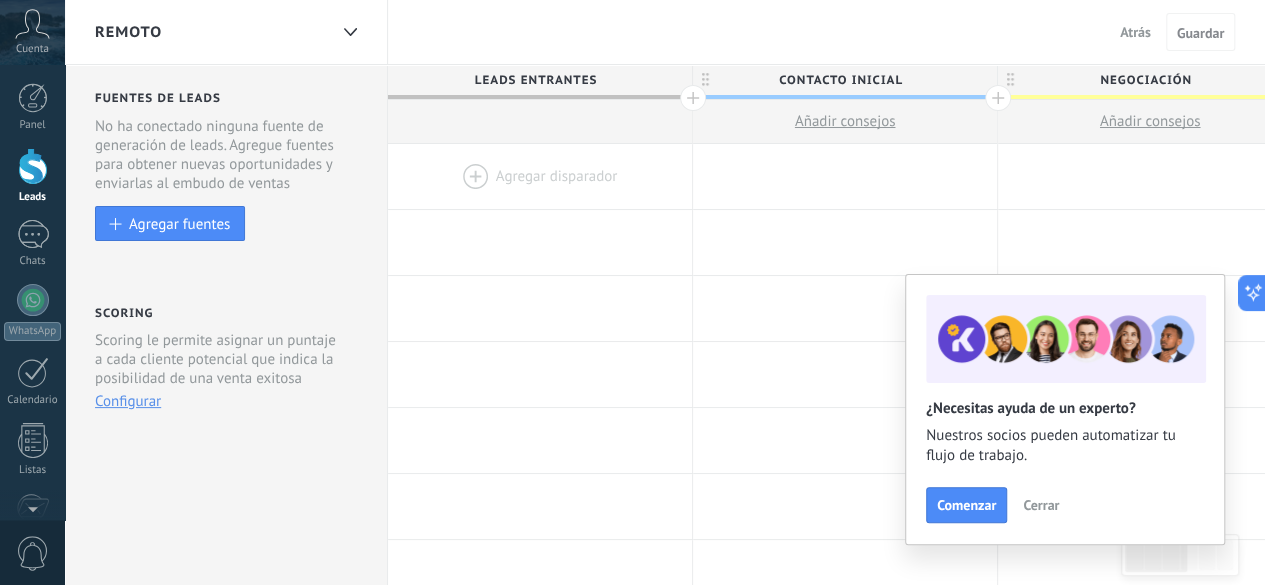 click on "Contacto inicial" at bounding box center (840, 80) 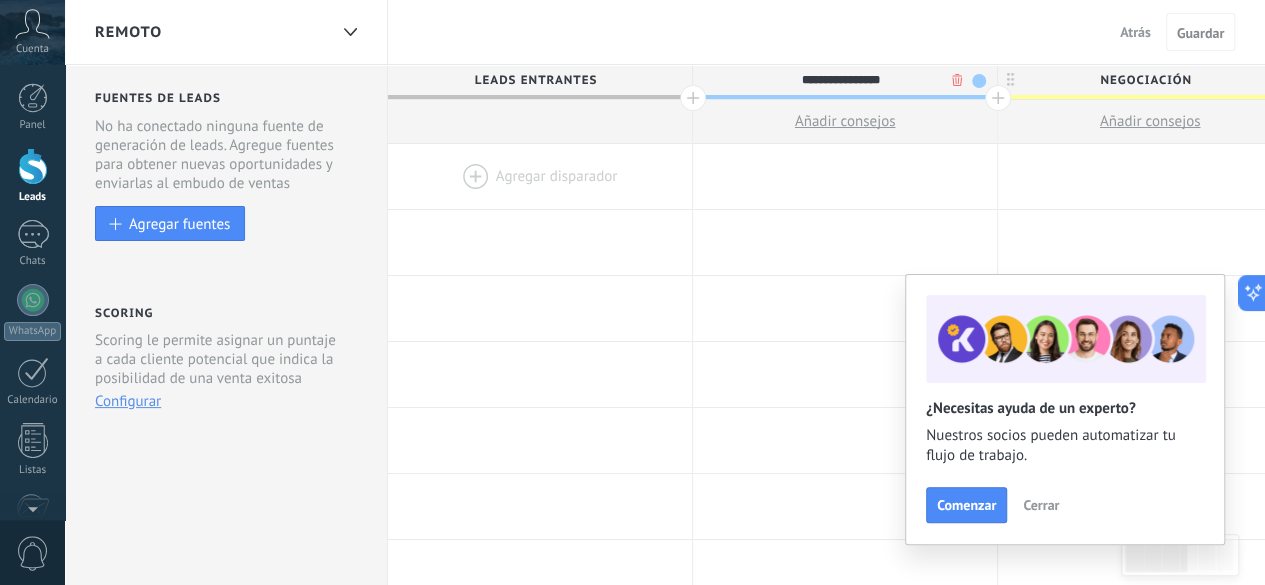 drag, startPoint x: 902, startPoint y: 80, endPoint x: 732, endPoint y: 80, distance: 170 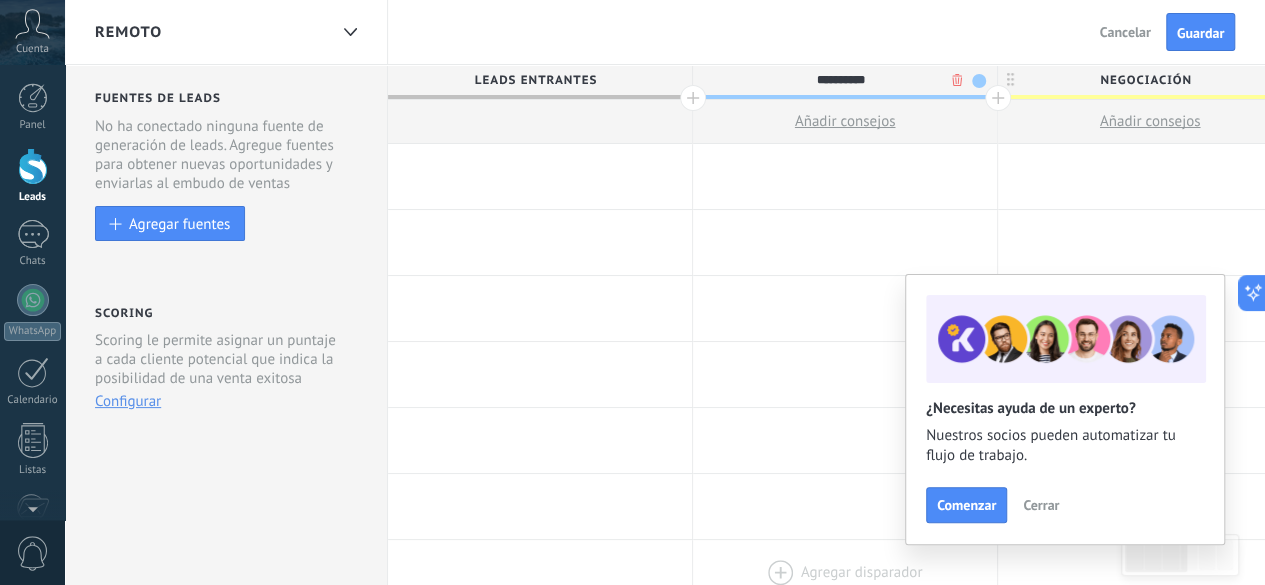 type on "**********" 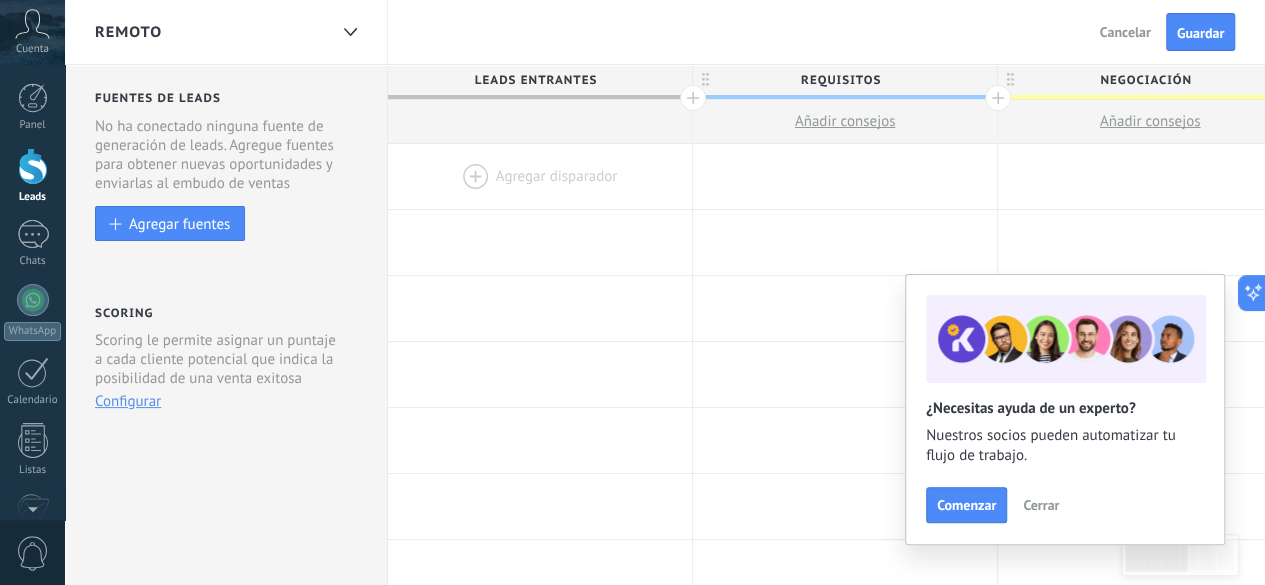 click on "Negociación" at bounding box center [1145, 80] 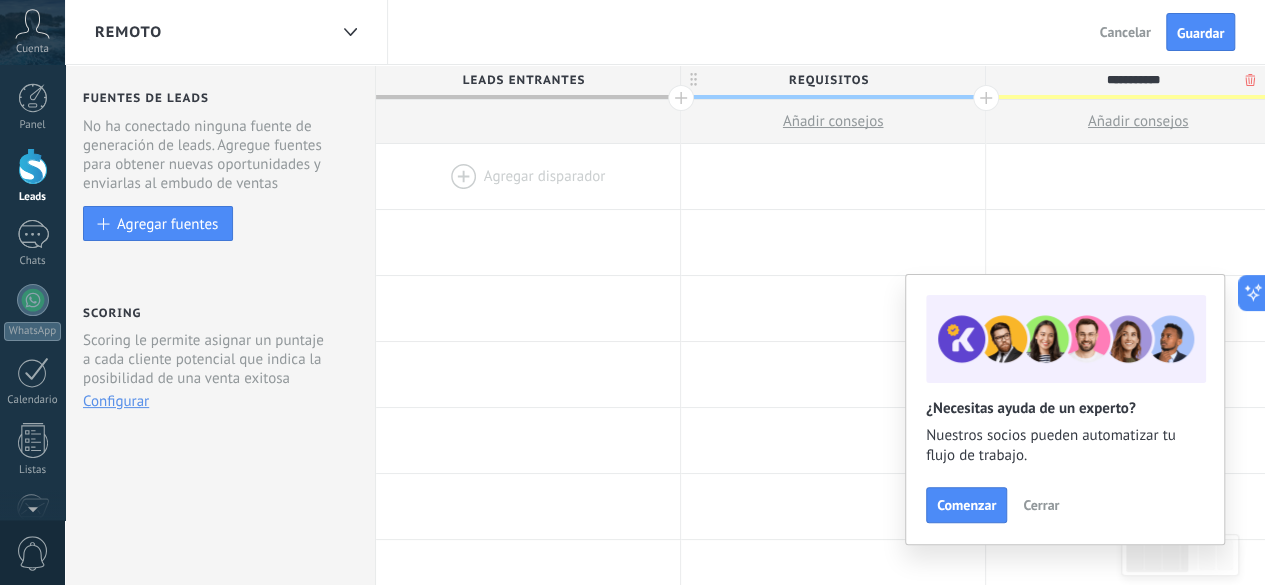 drag, startPoint x: 1183, startPoint y: 77, endPoint x: 975, endPoint y: 75, distance: 208.00961 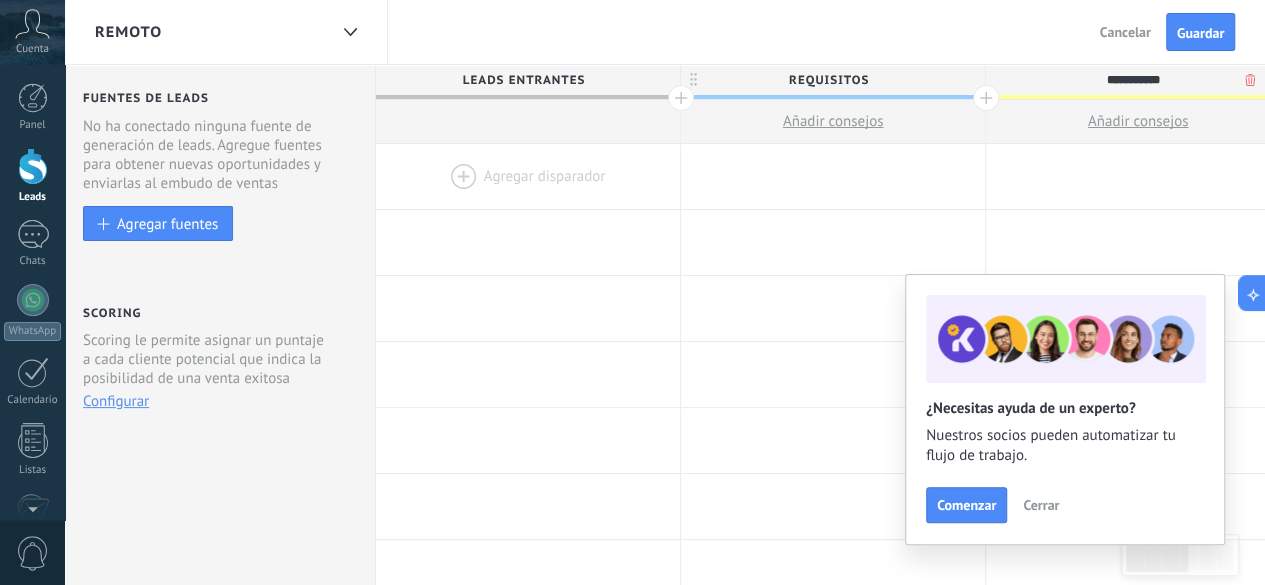 click on "**********" at bounding box center (1133, 80) 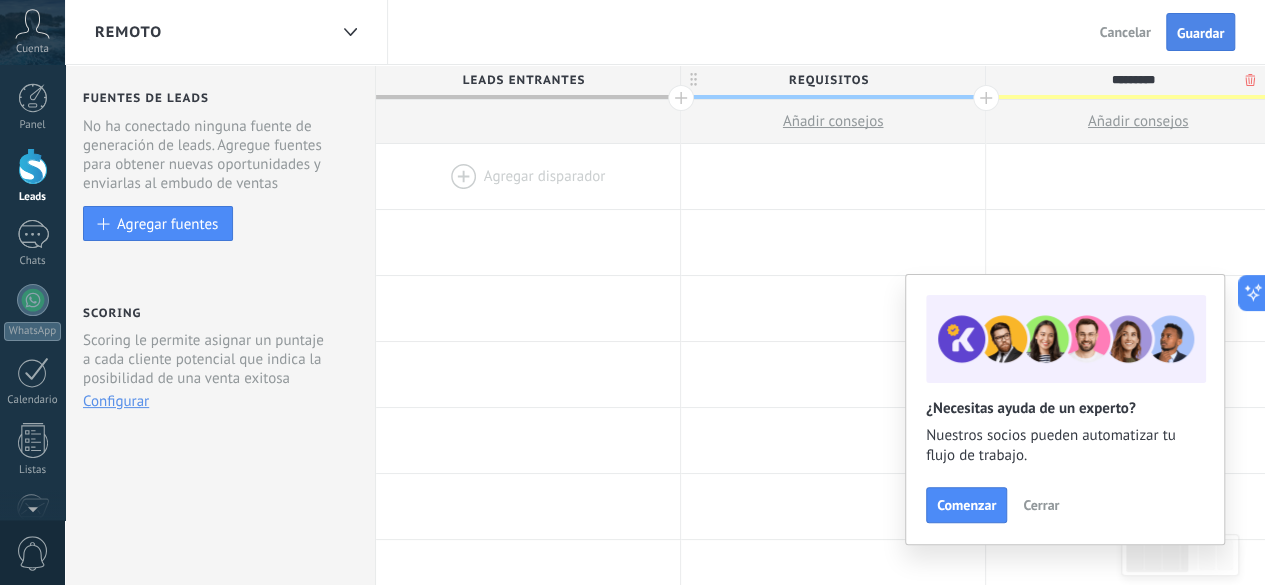 type on "********" 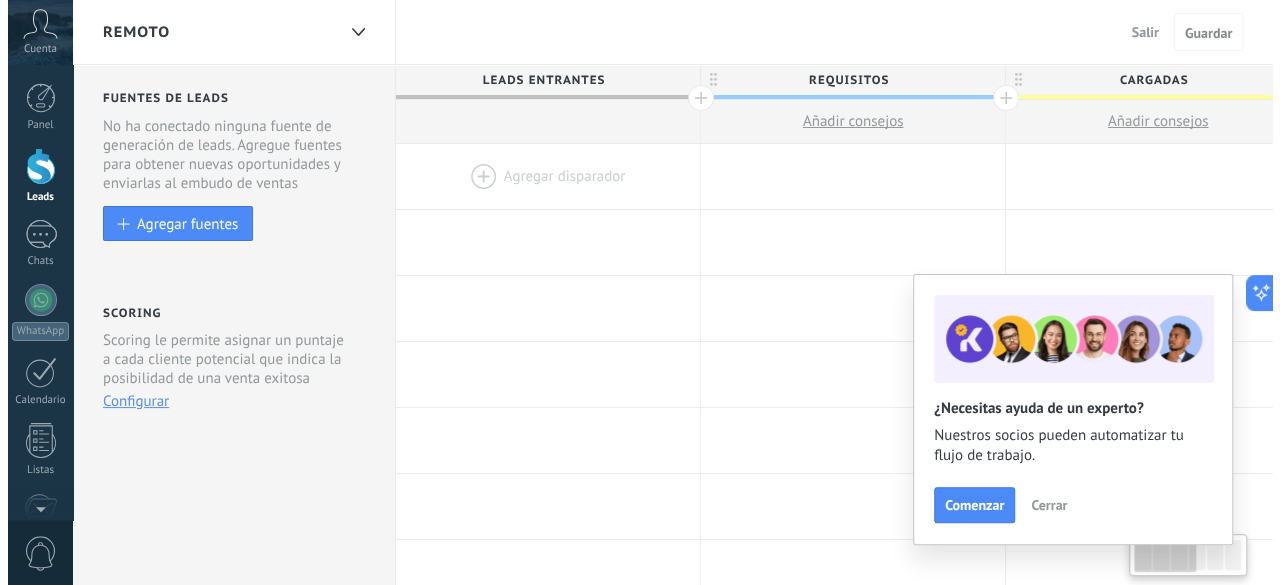 scroll, scrollTop: 0, scrollLeft: 12, axis: horizontal 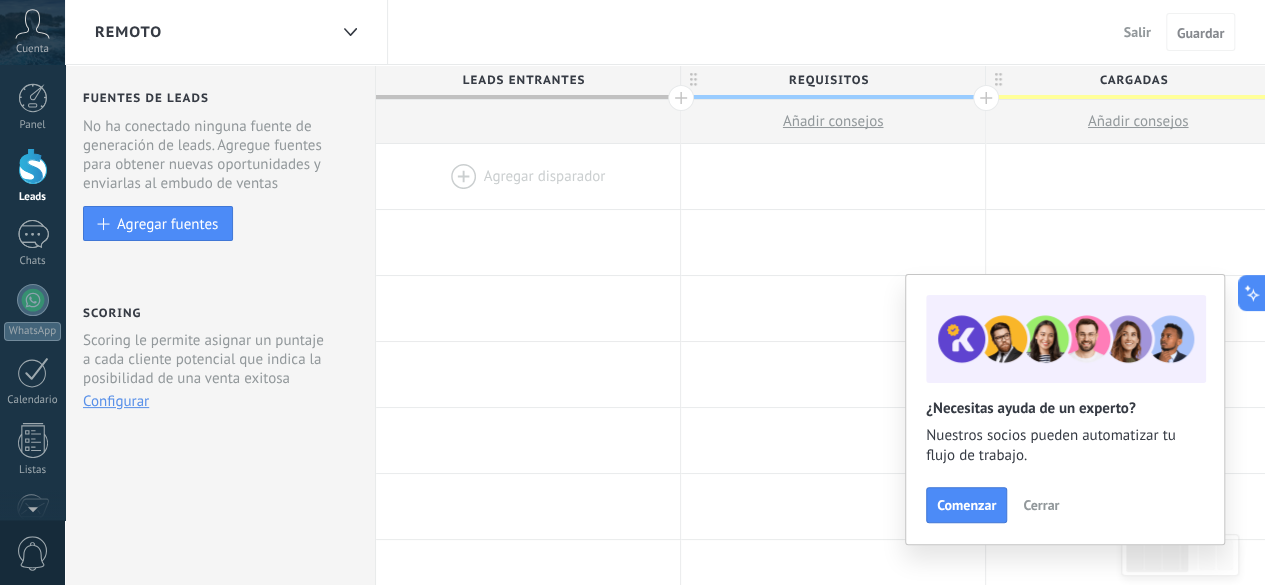 click on "Salir" at bounding box center [1137, 32] 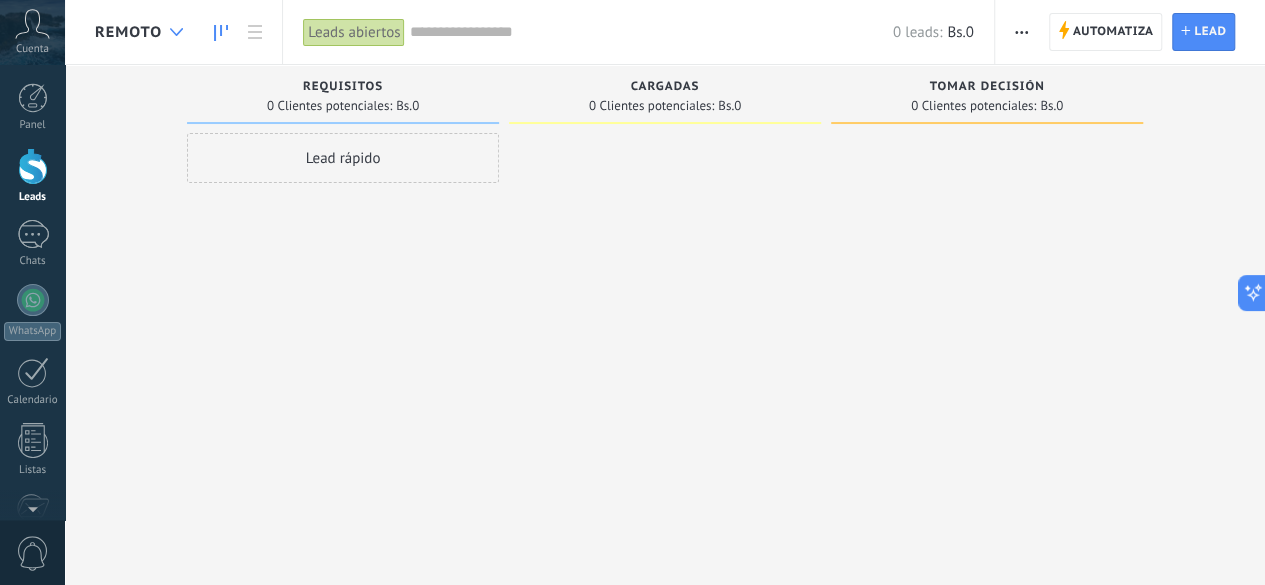 click 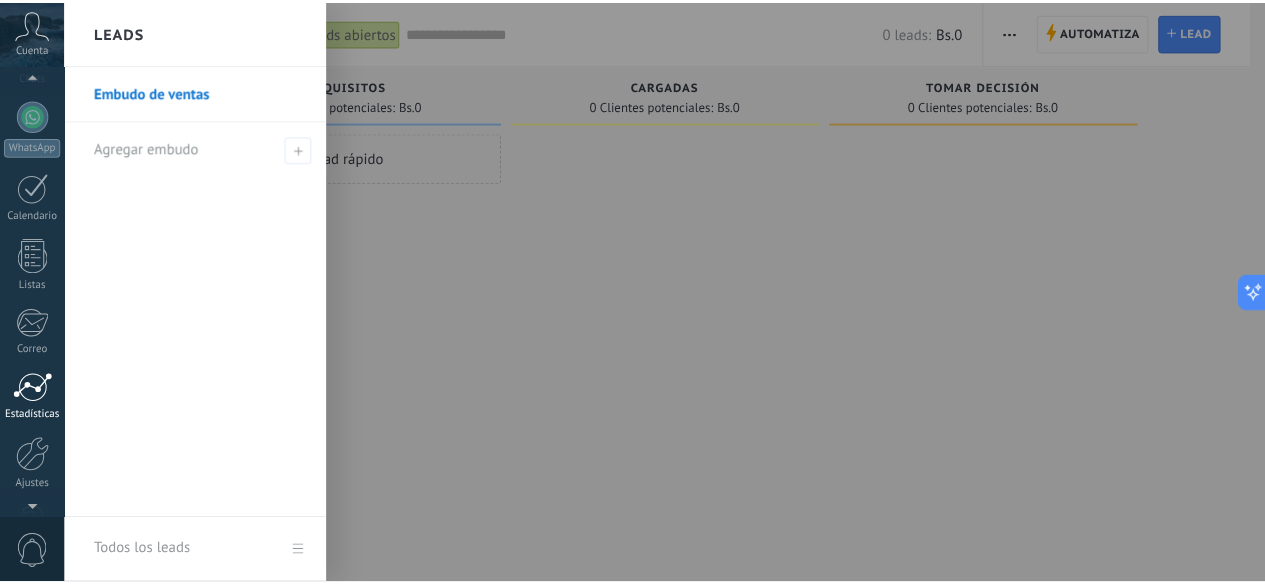 scroll, scrollTop: 245, scrollLeft: 0, axis: vertical 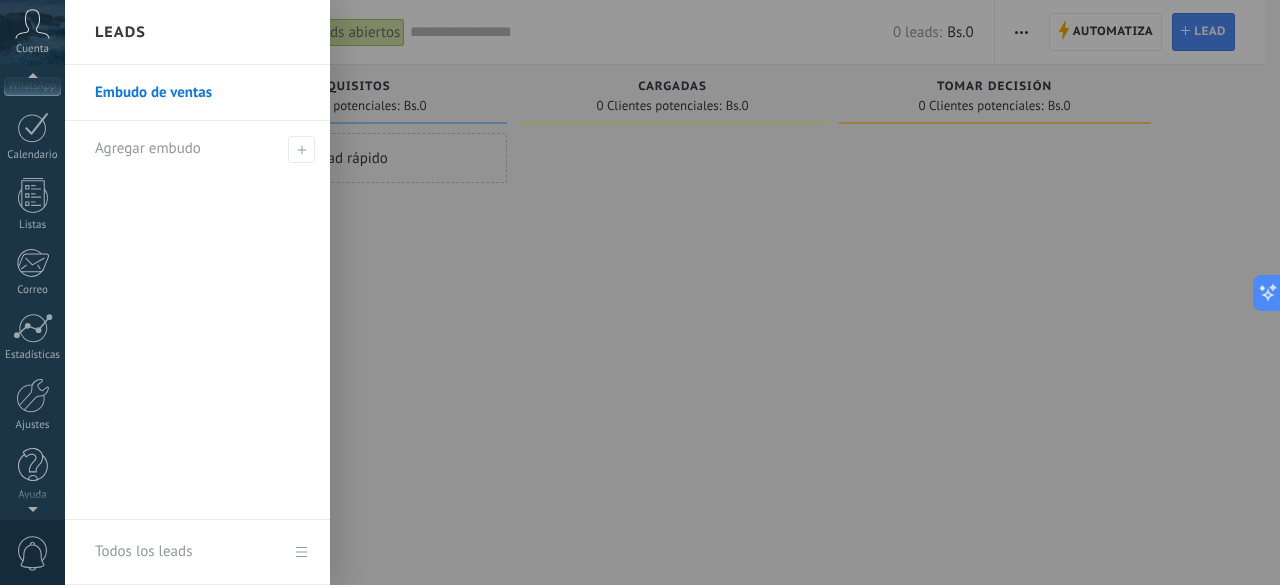 click at bounding box center (705, 292) 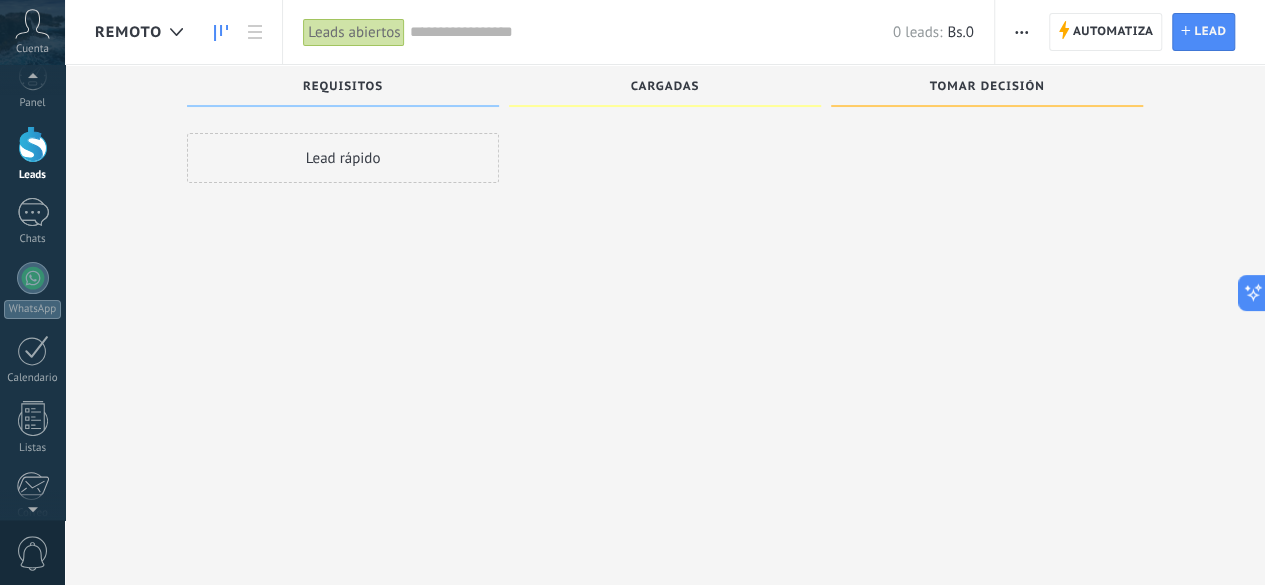 scroll, scrollTop: 79, scrollLeft: 0, axis: vertical 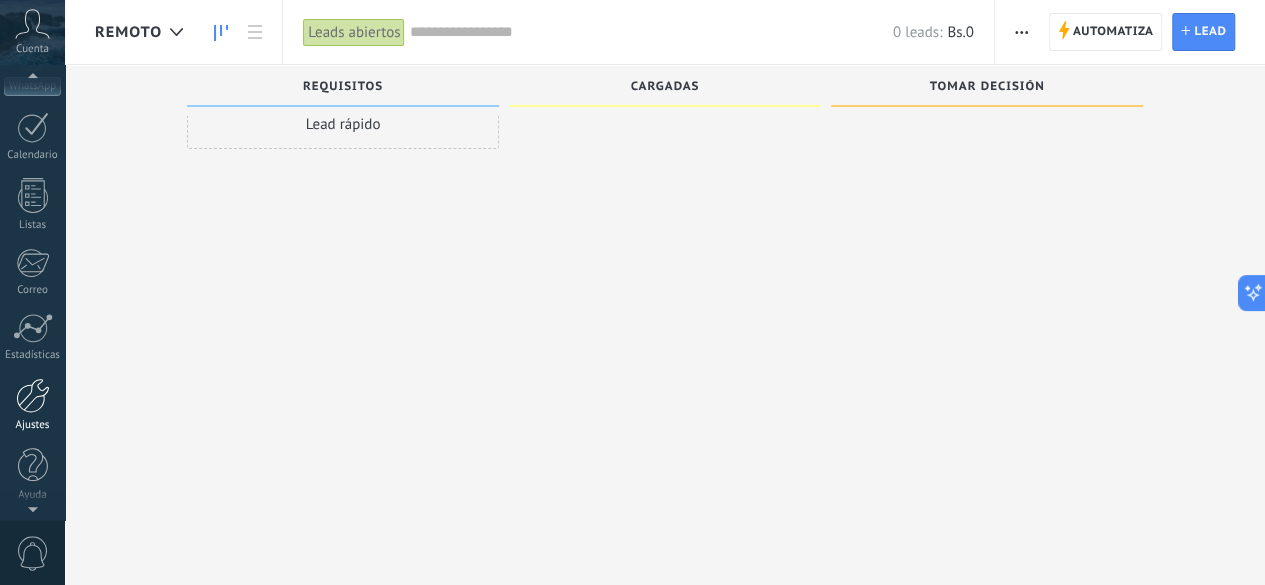 click at bounding box center (33, 395) 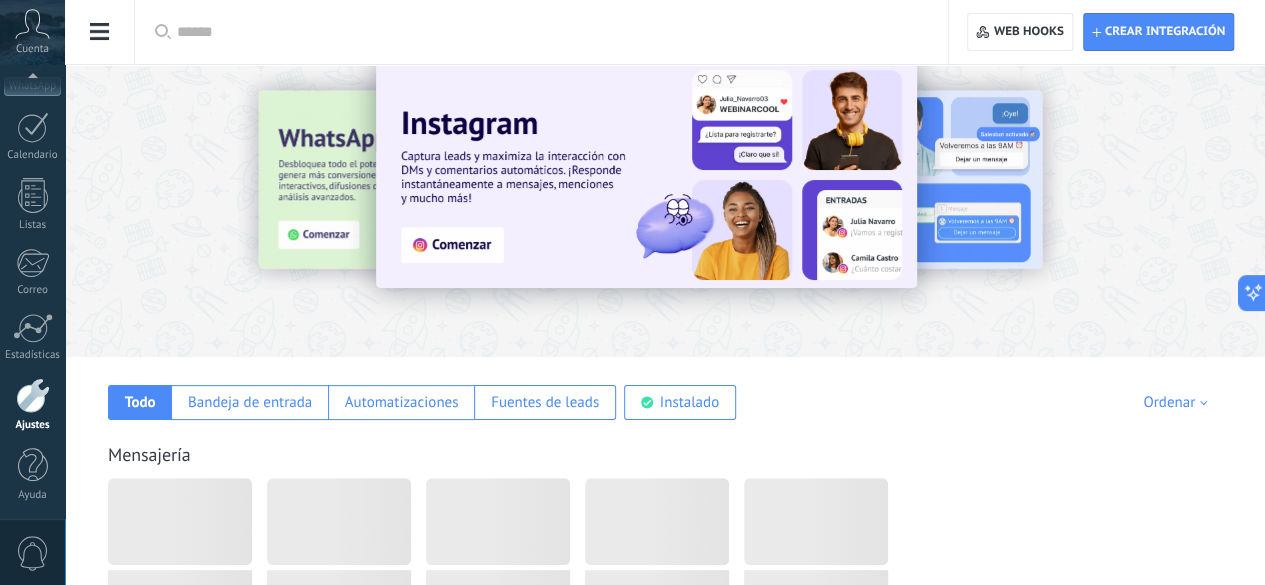 scroll, scrollTop: 0, scrollLeft: 0, axis: both 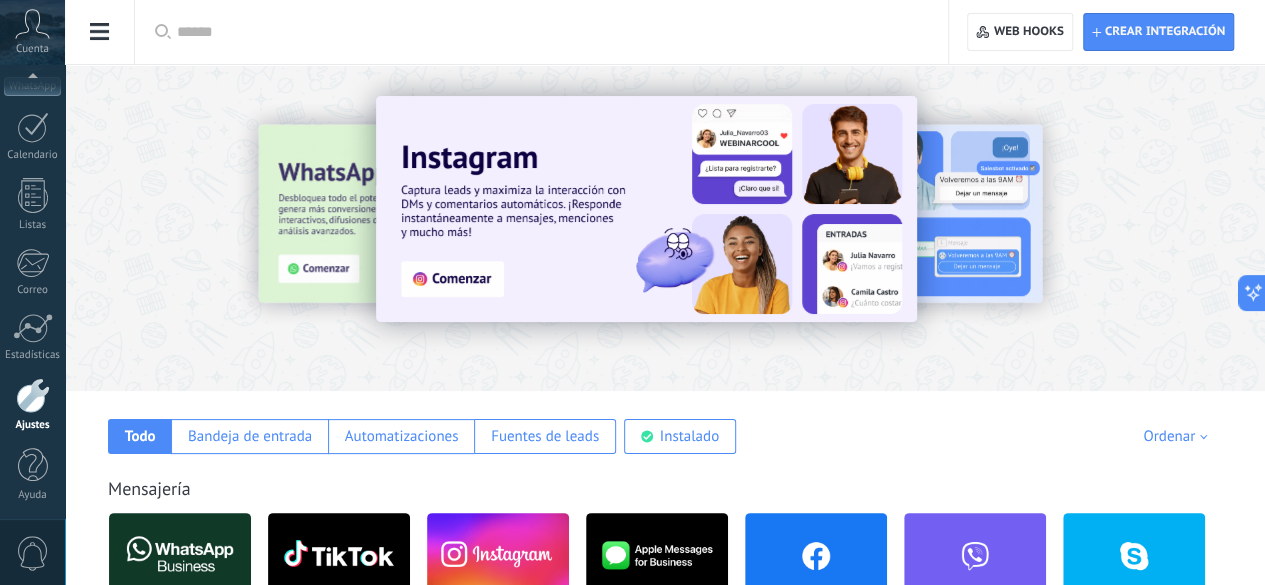 click on "Herramientas de comunicación" at bounding box center (-116, 317) 